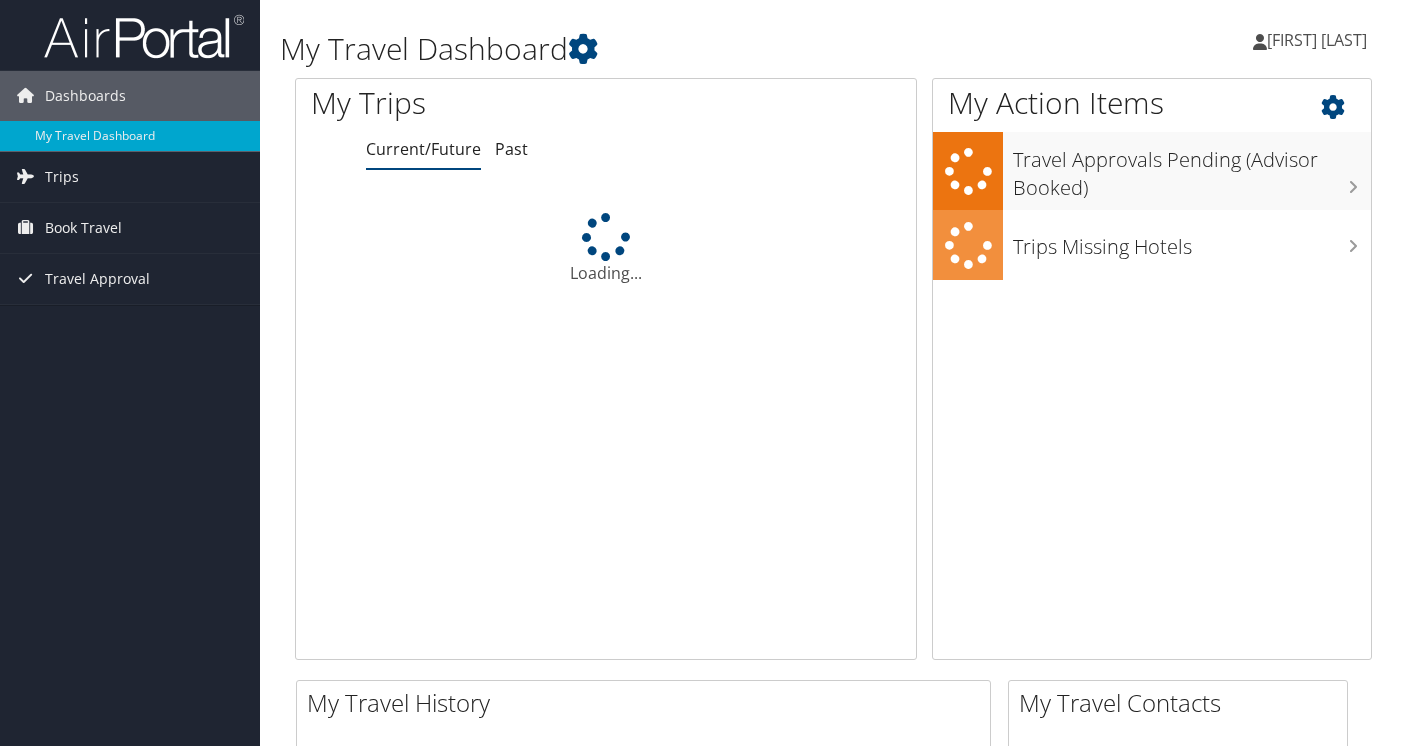scroll, scrollTop: 0, scrollLeft: 0, axis: both 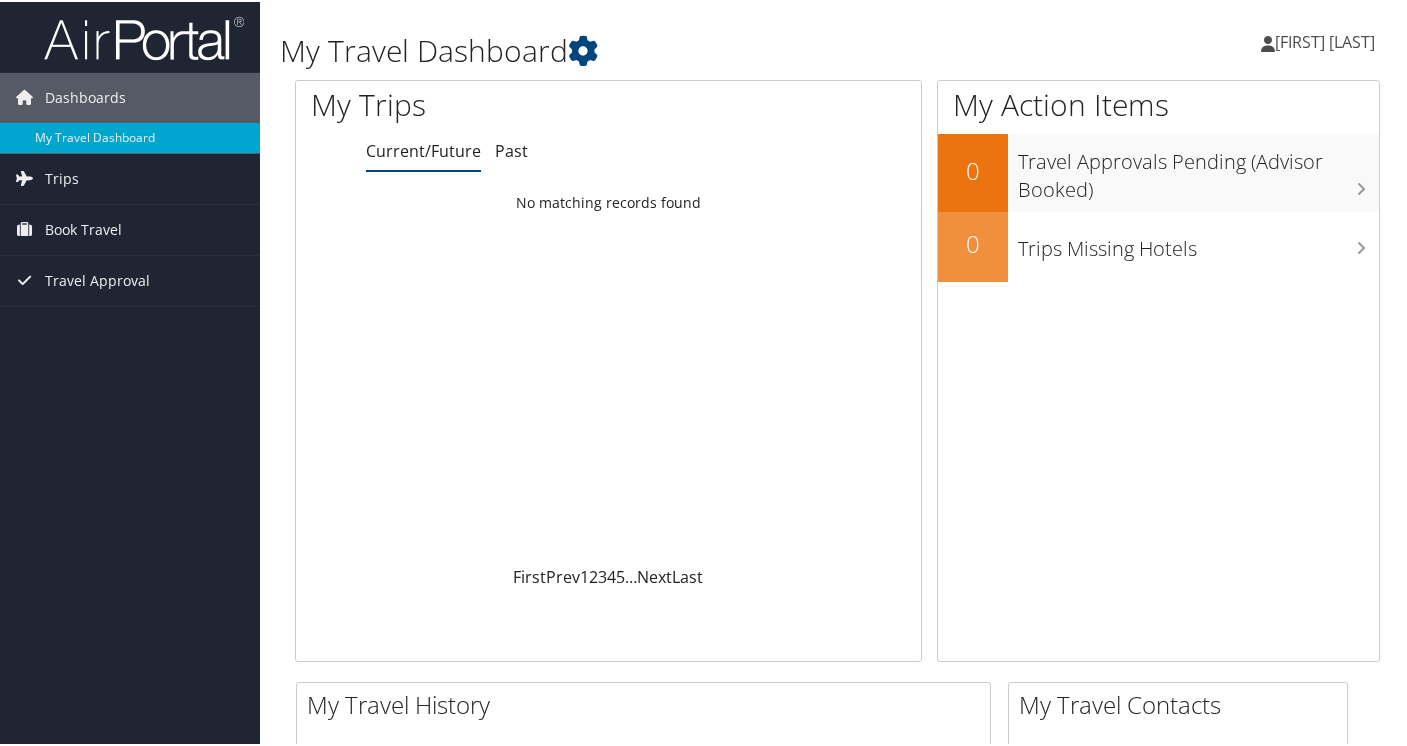 click on "[FIRST] [LAST]" at bounding box center (1325, 40) 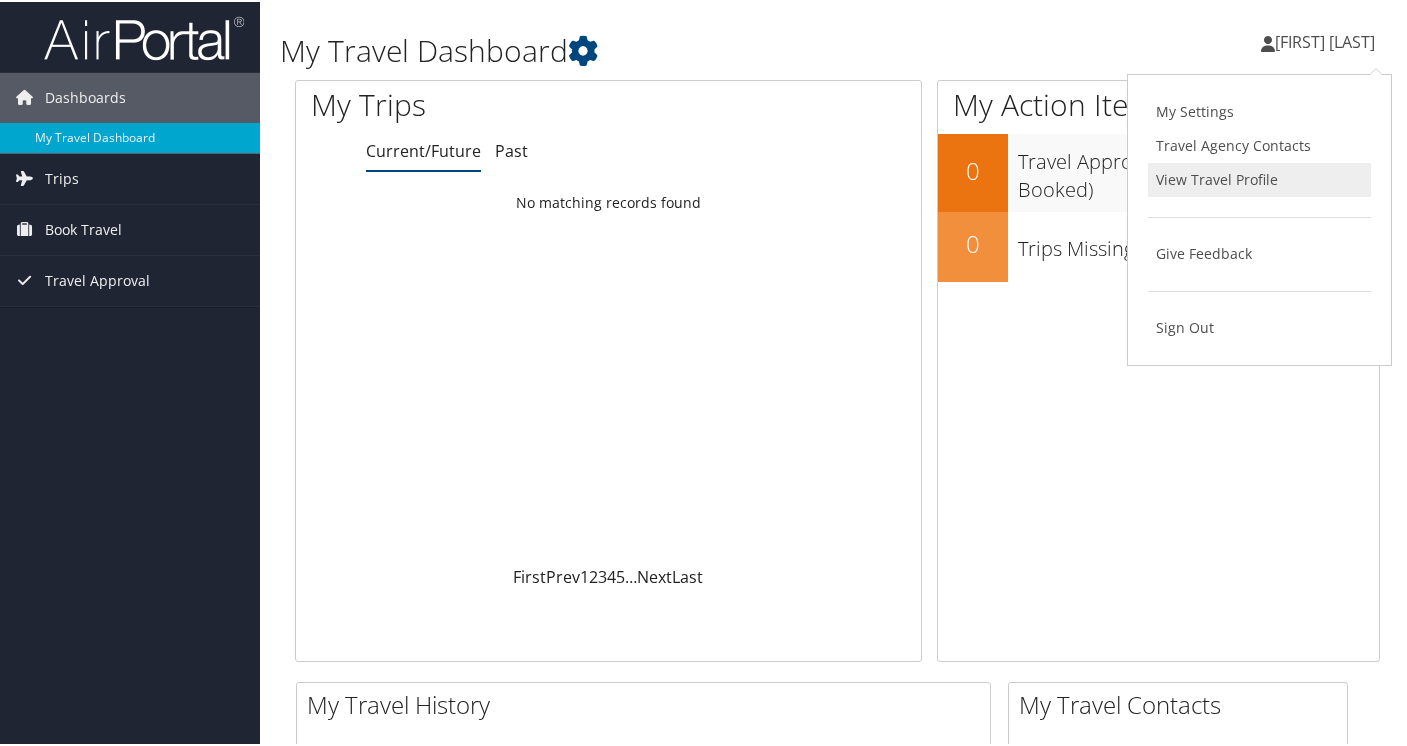 click on "View Travel Profile" at bounding box center [1259, 178] 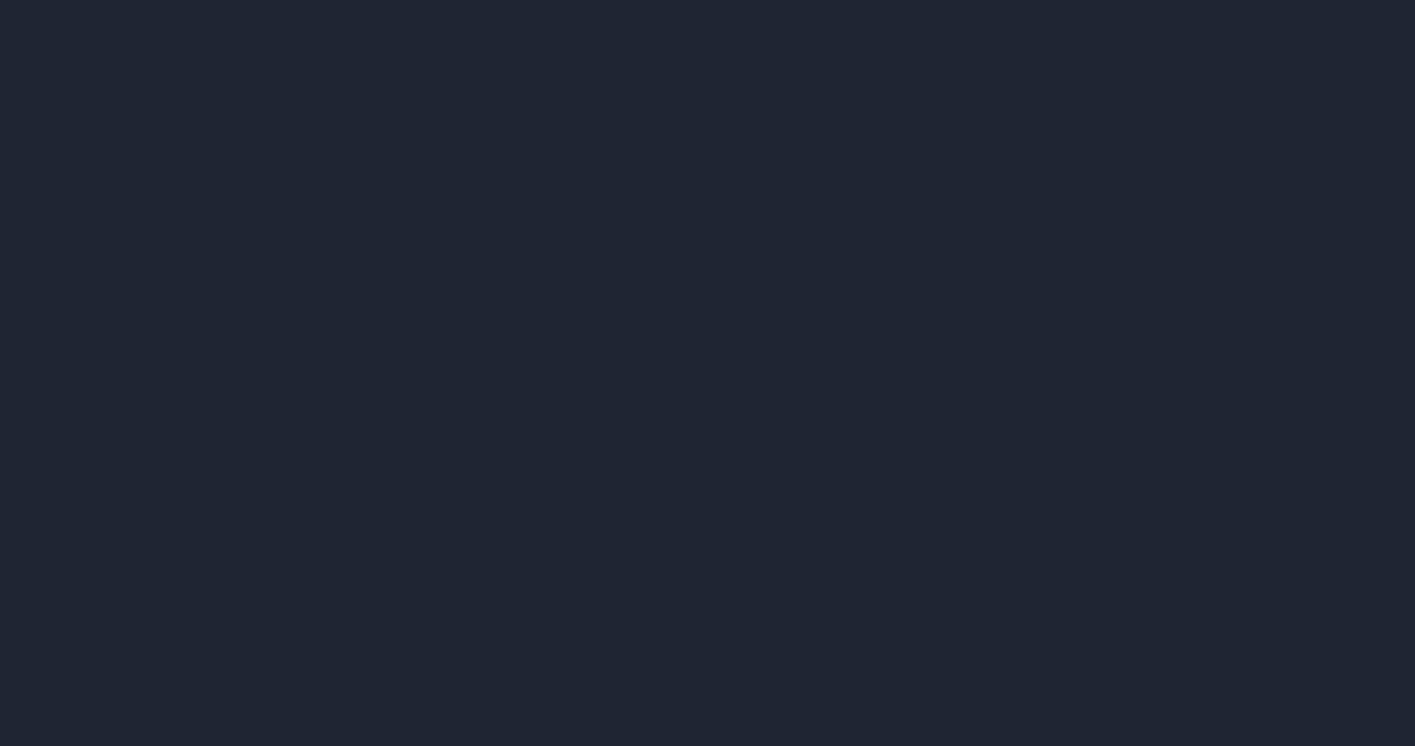 scroll, scrollTop: 0, scrollLeft: 0, axis: both 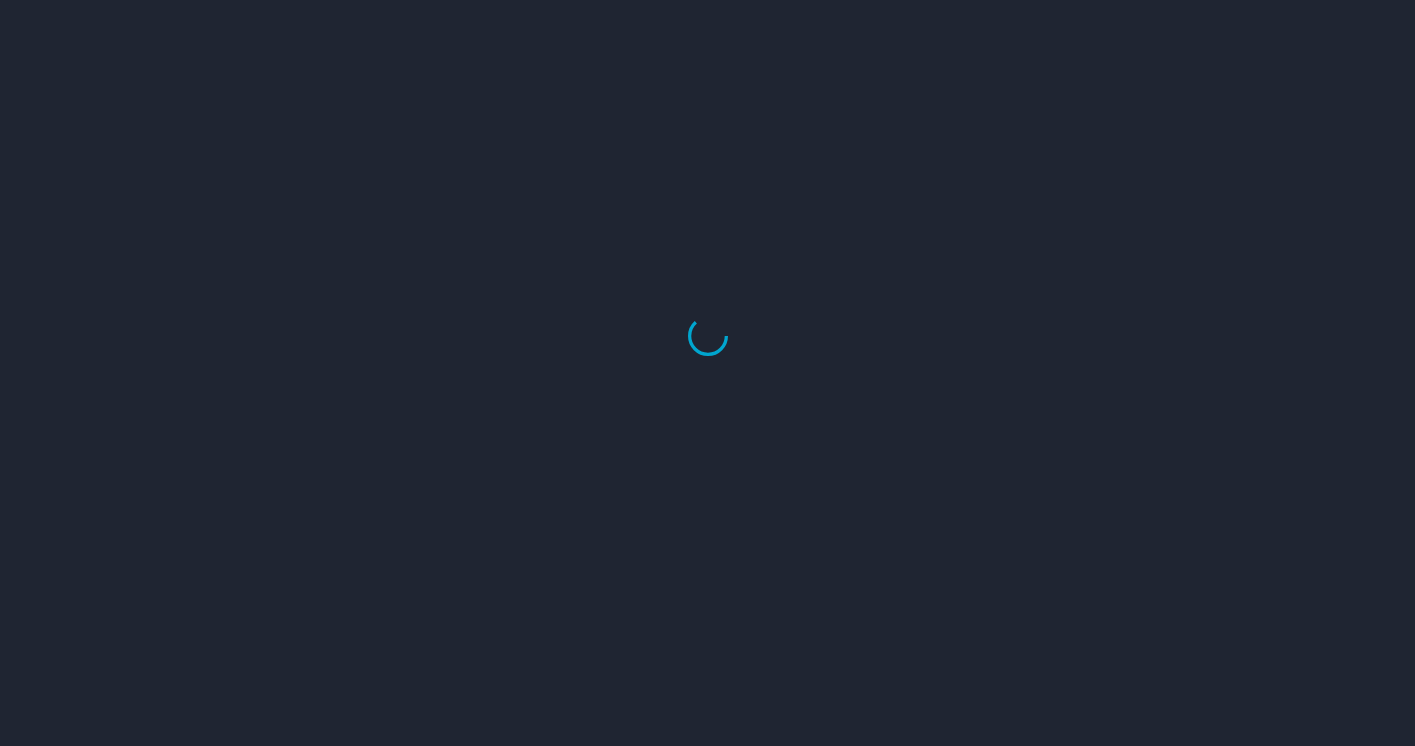 select on "US" 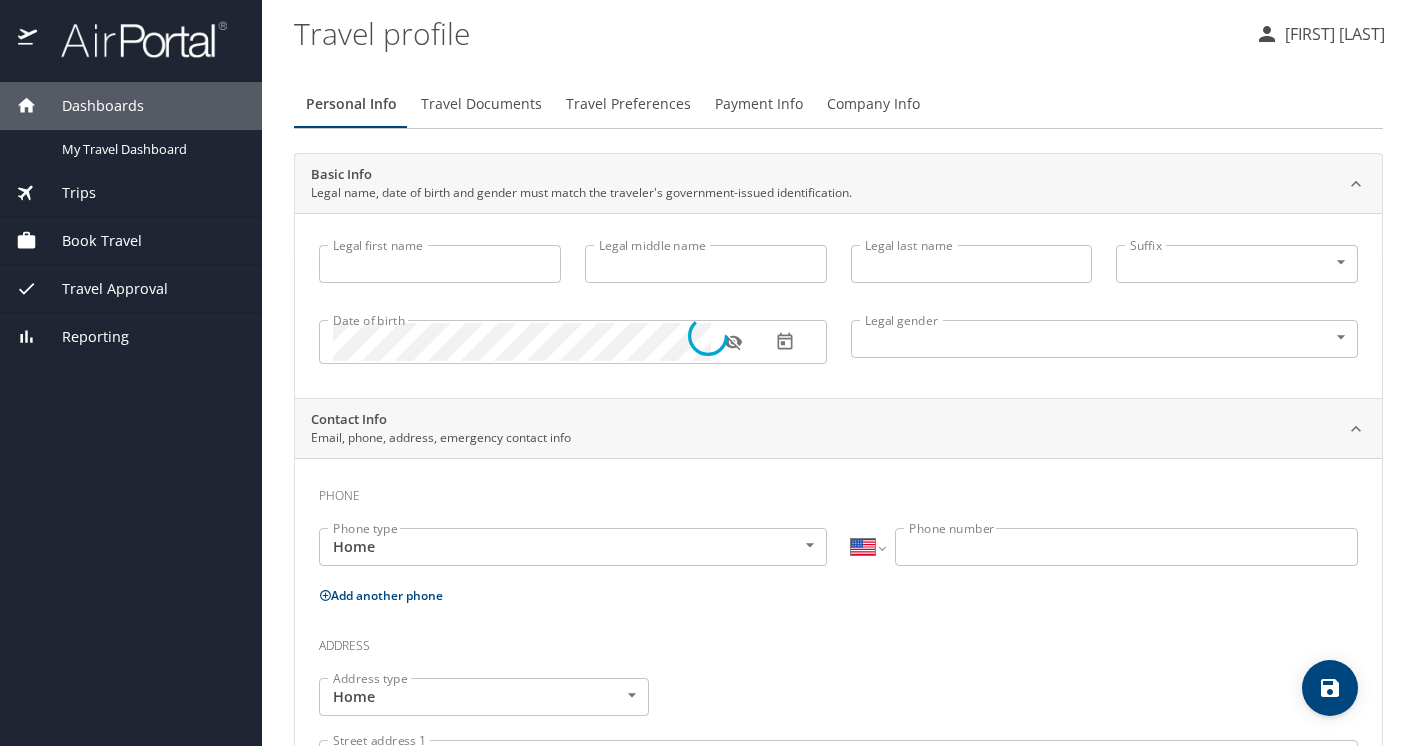 type on "Abigail" 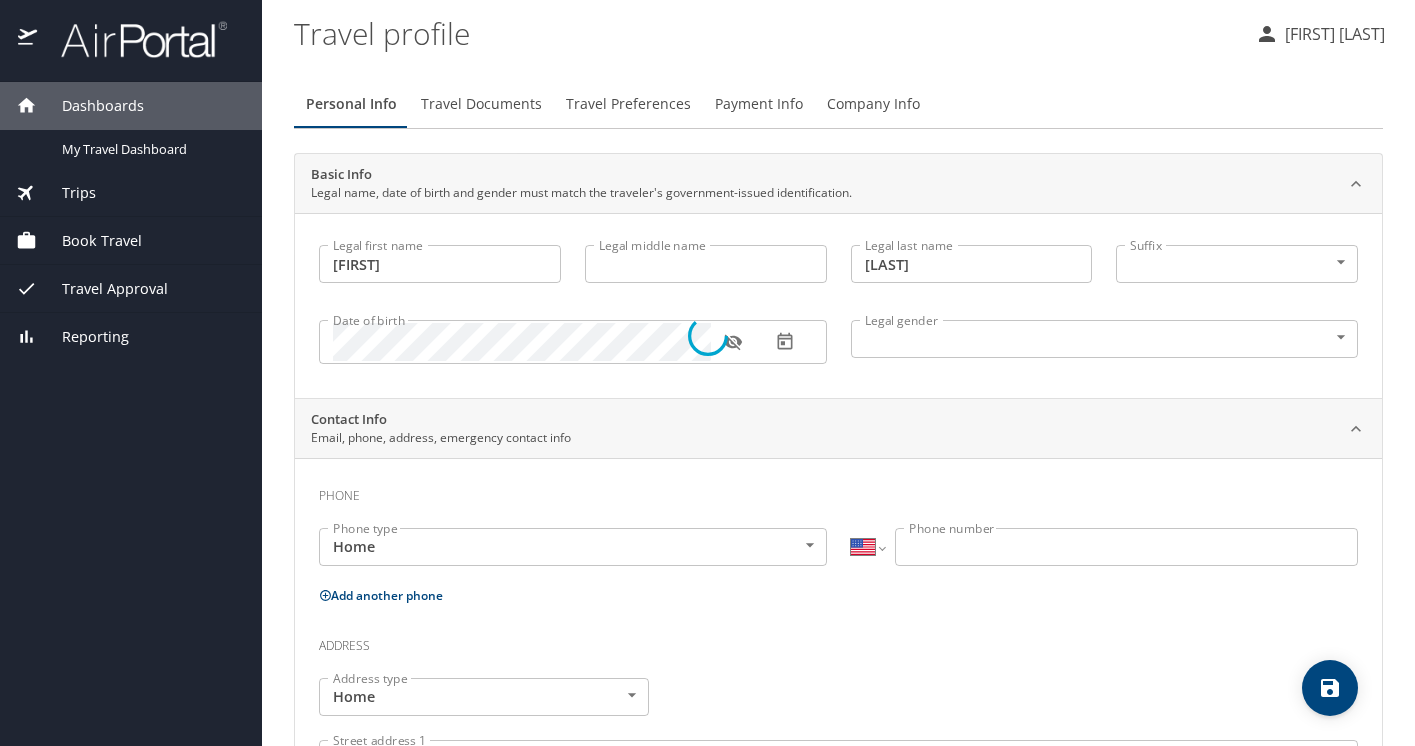 select on "US" 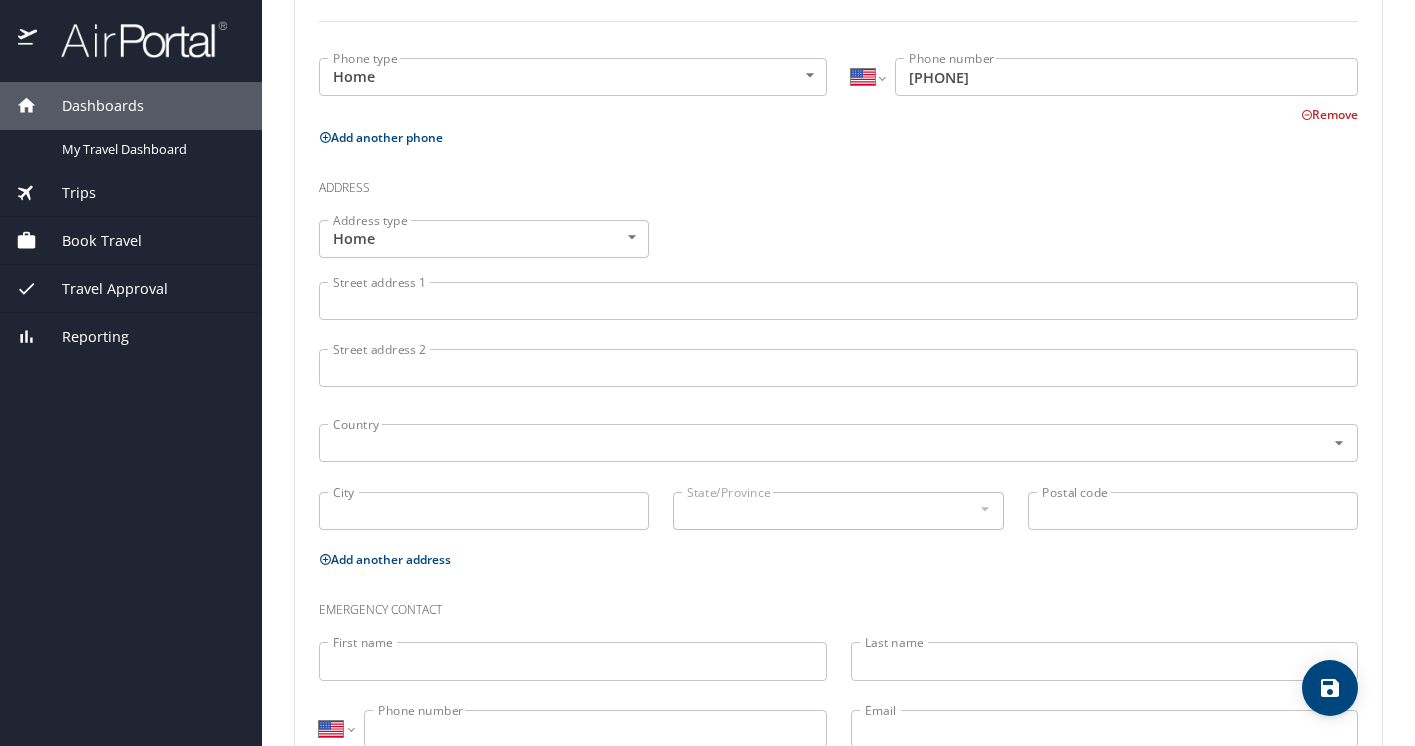 scroll, scrollTop: 594, scrollLeft: 0, axis: vertical 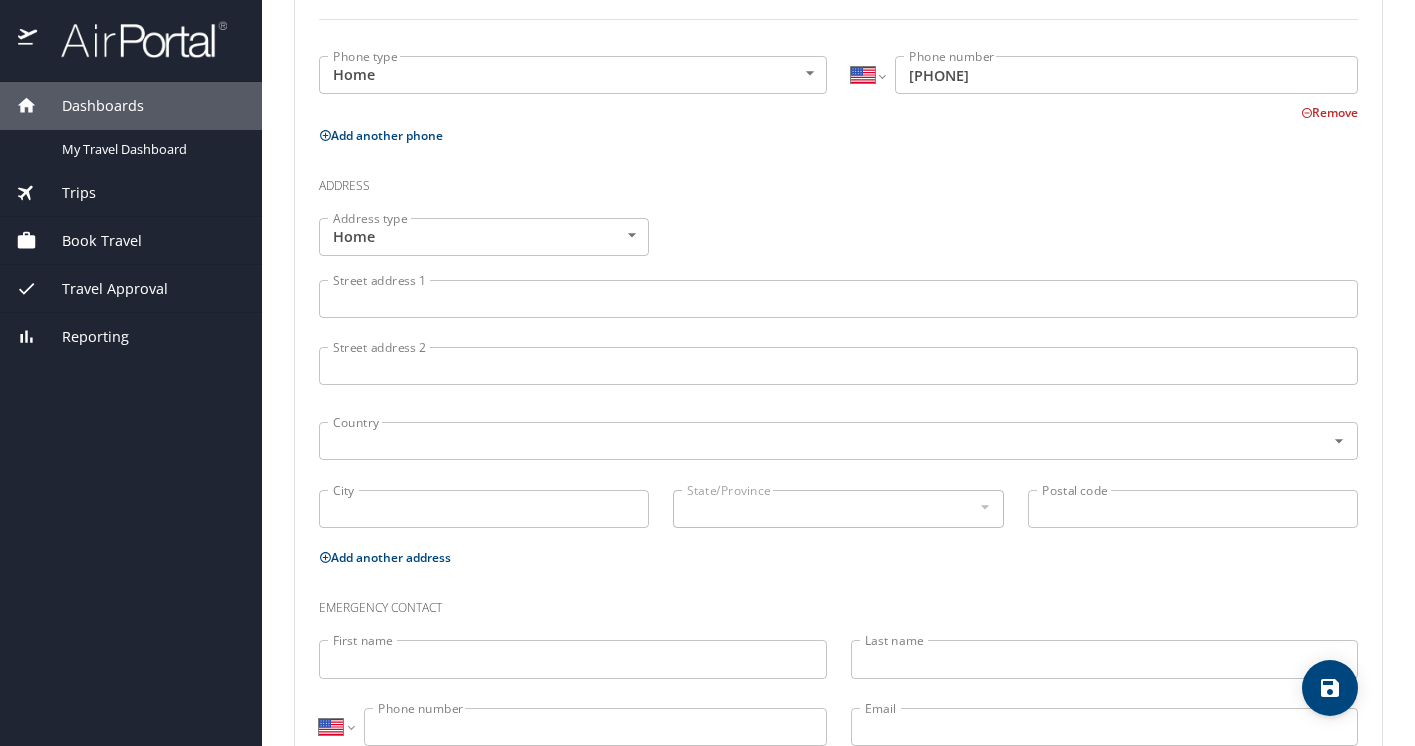 click on "Street address 1" at bounding box center [838, 299] 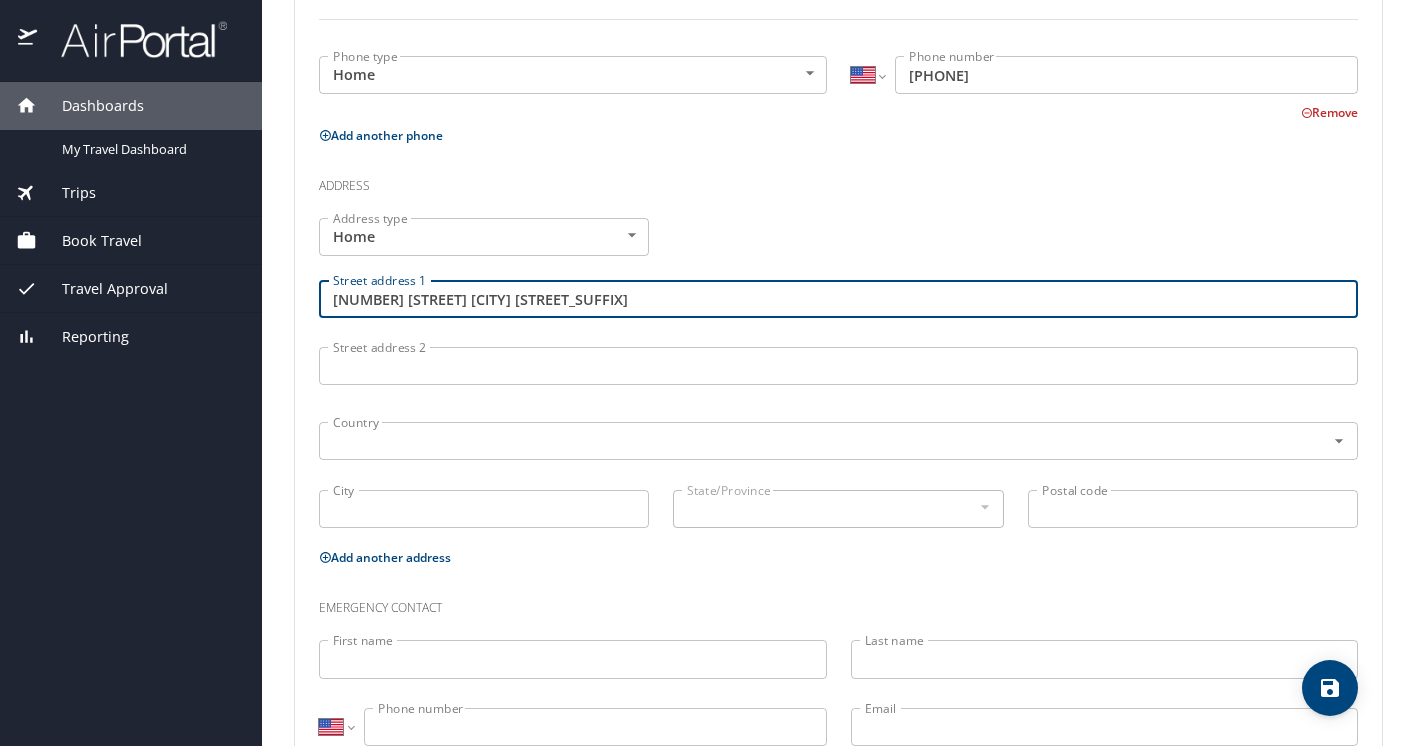 type on "215 Promenade Vista St" 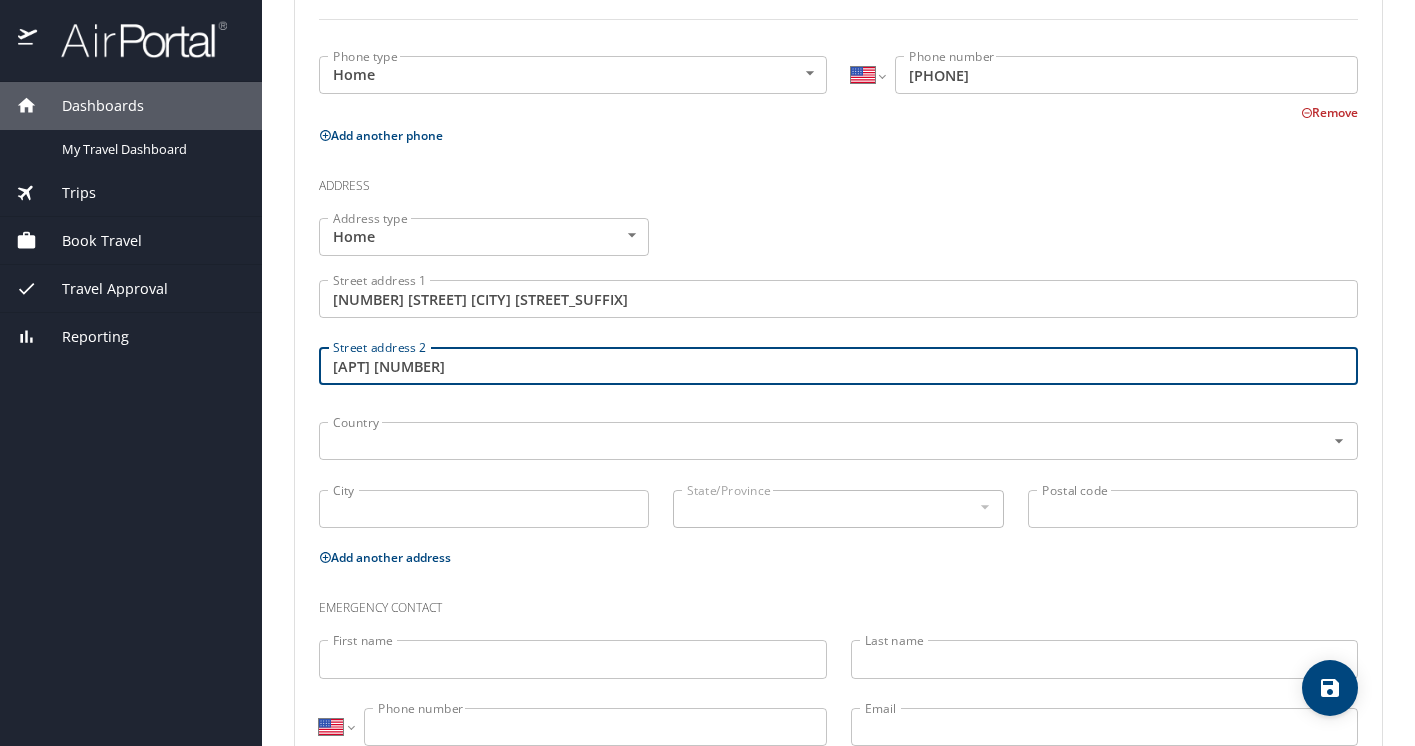 type on "Apt 3075" 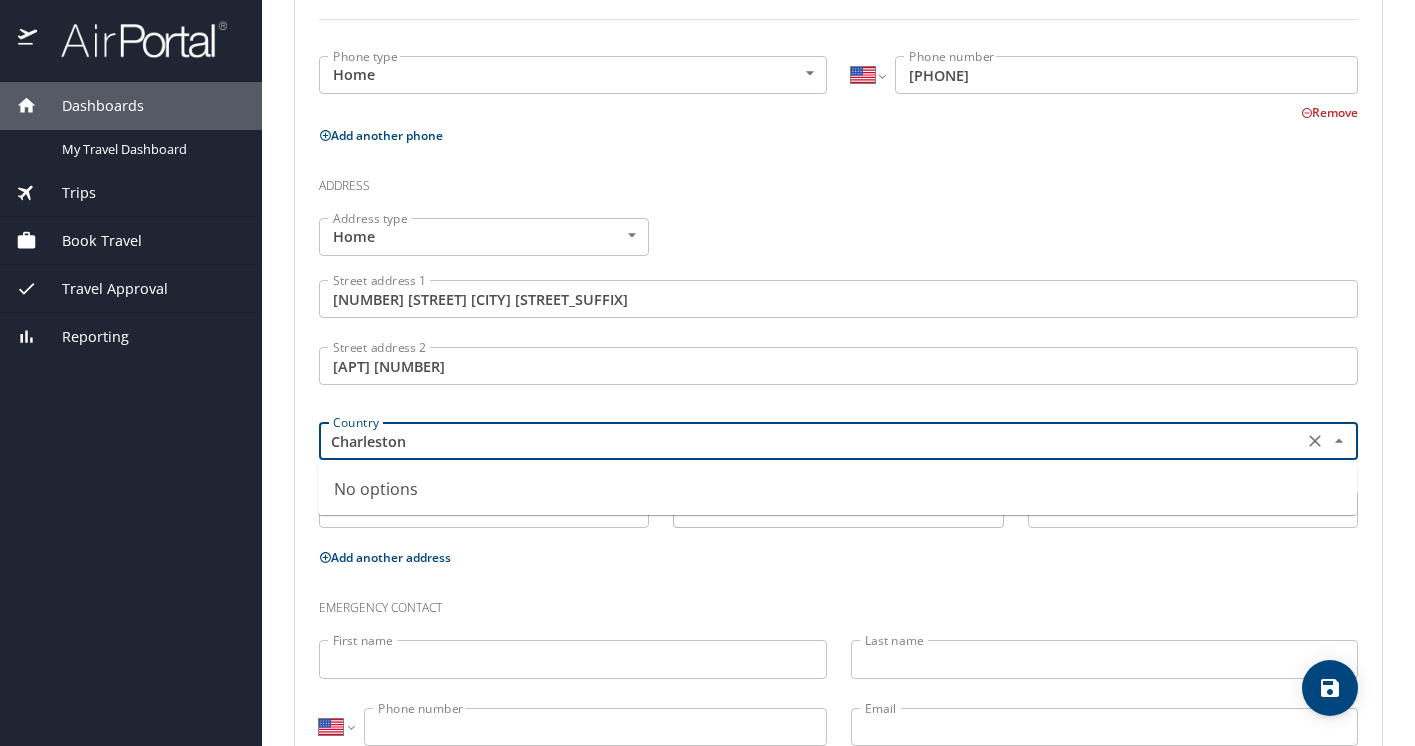 type on "Charleston" 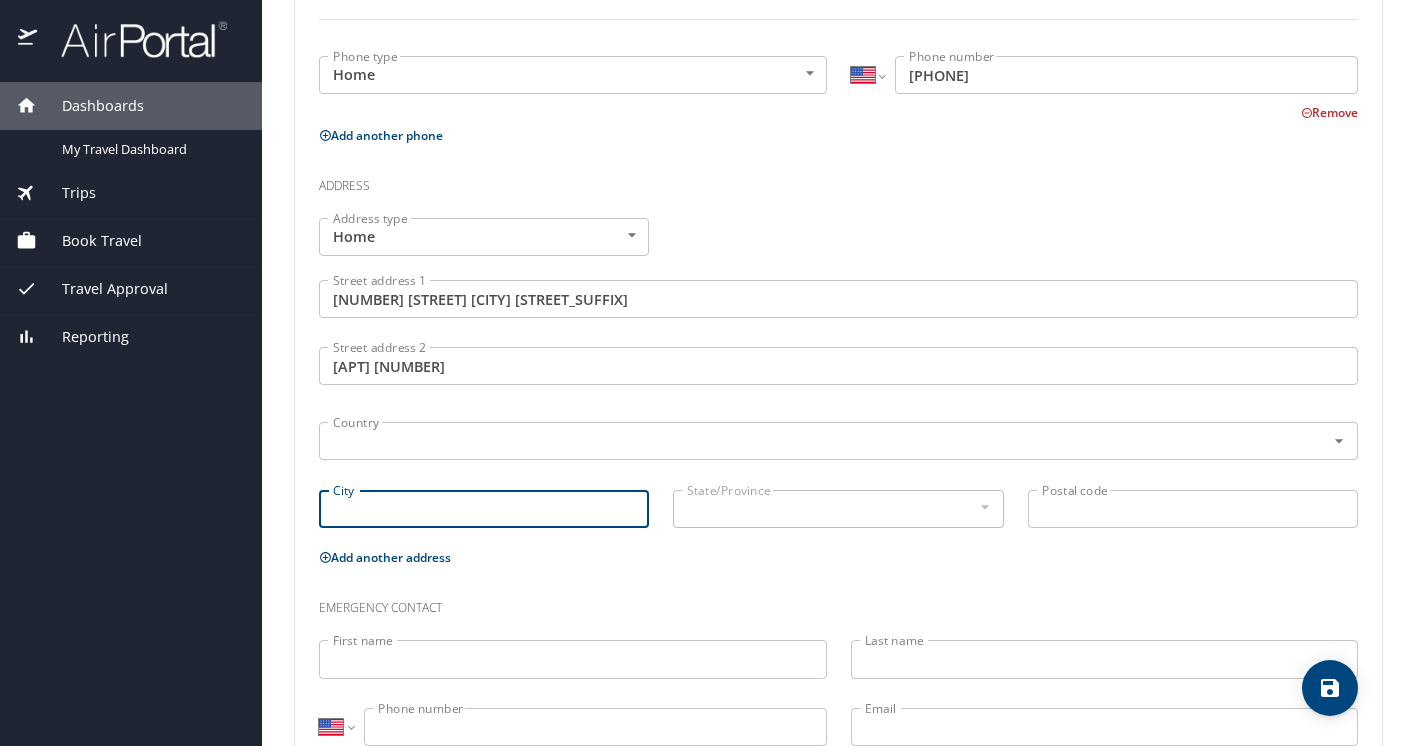 click on "Country Country" at bounding box center (838, 440) 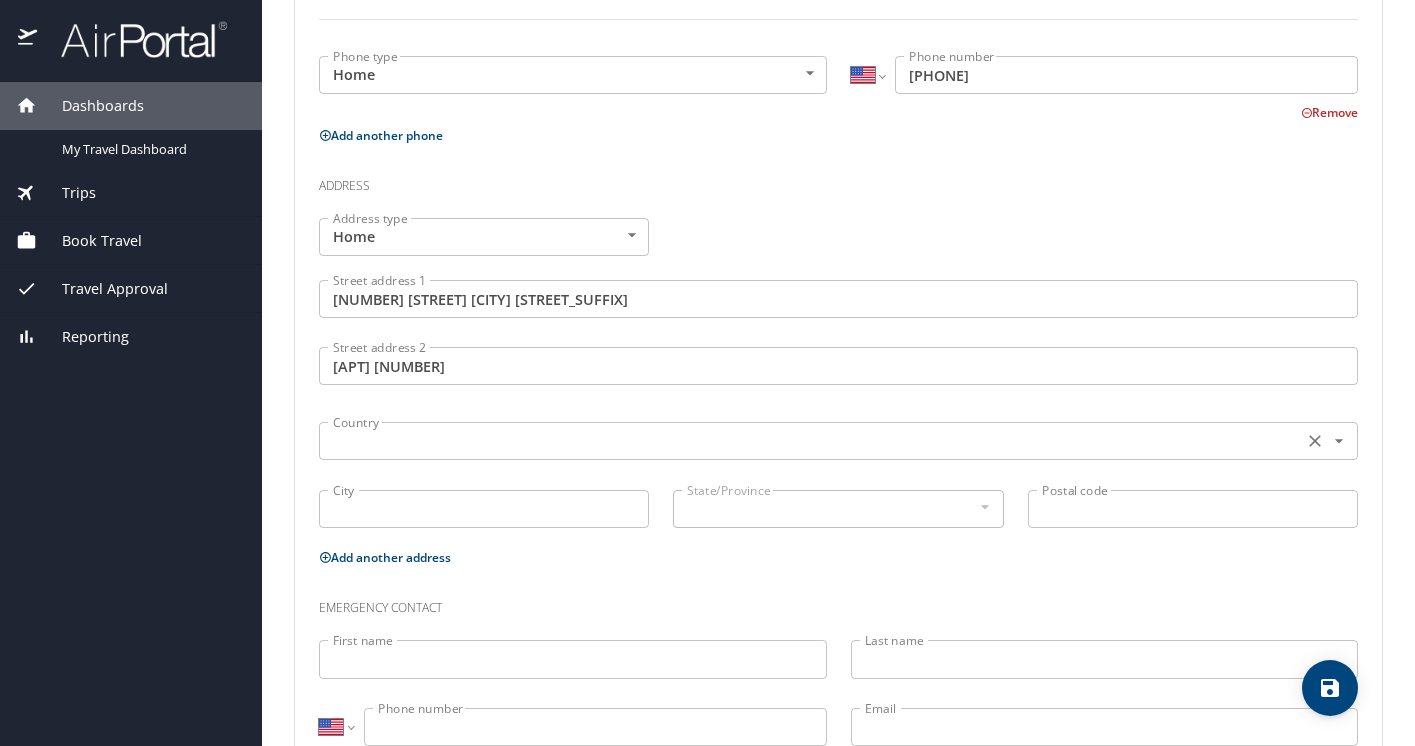 click at bounding box center [809, 441] 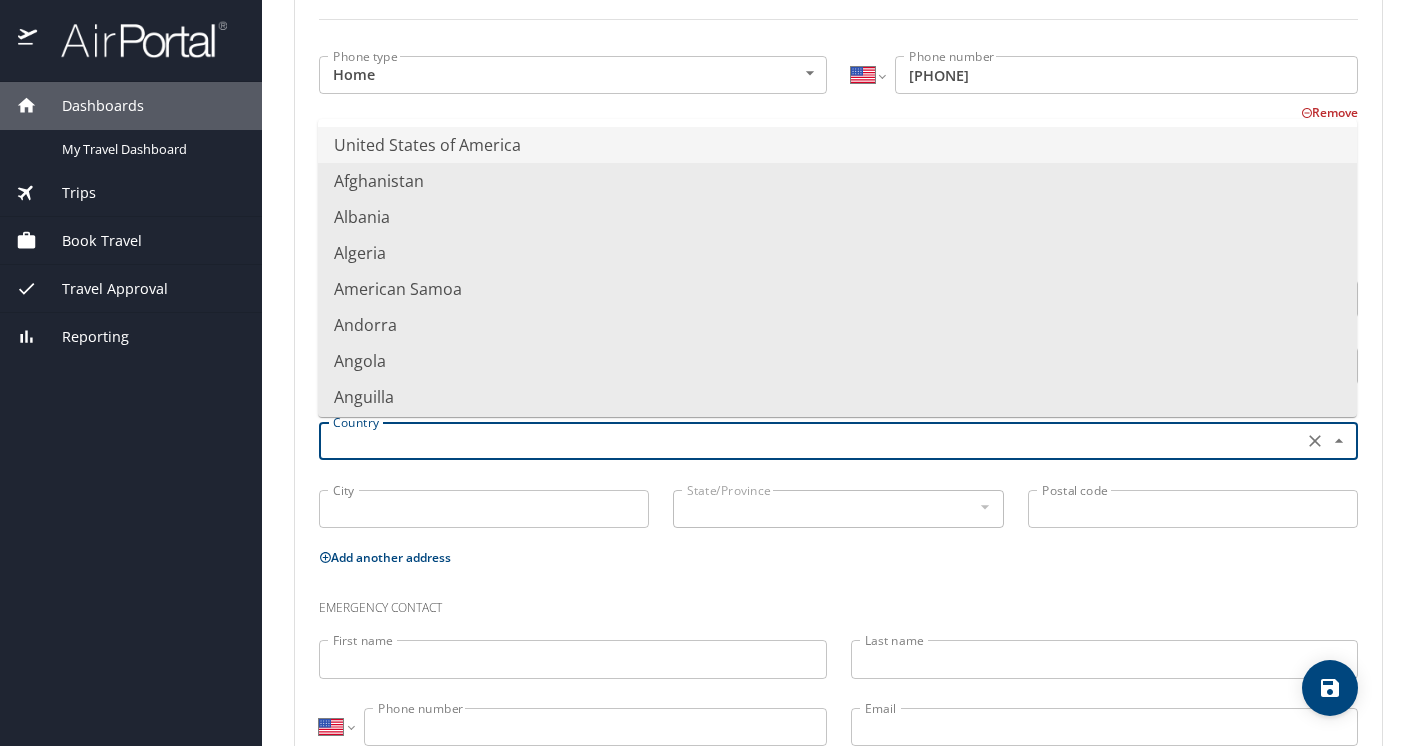 click on "United States of America" at bounding box center [837, 145] 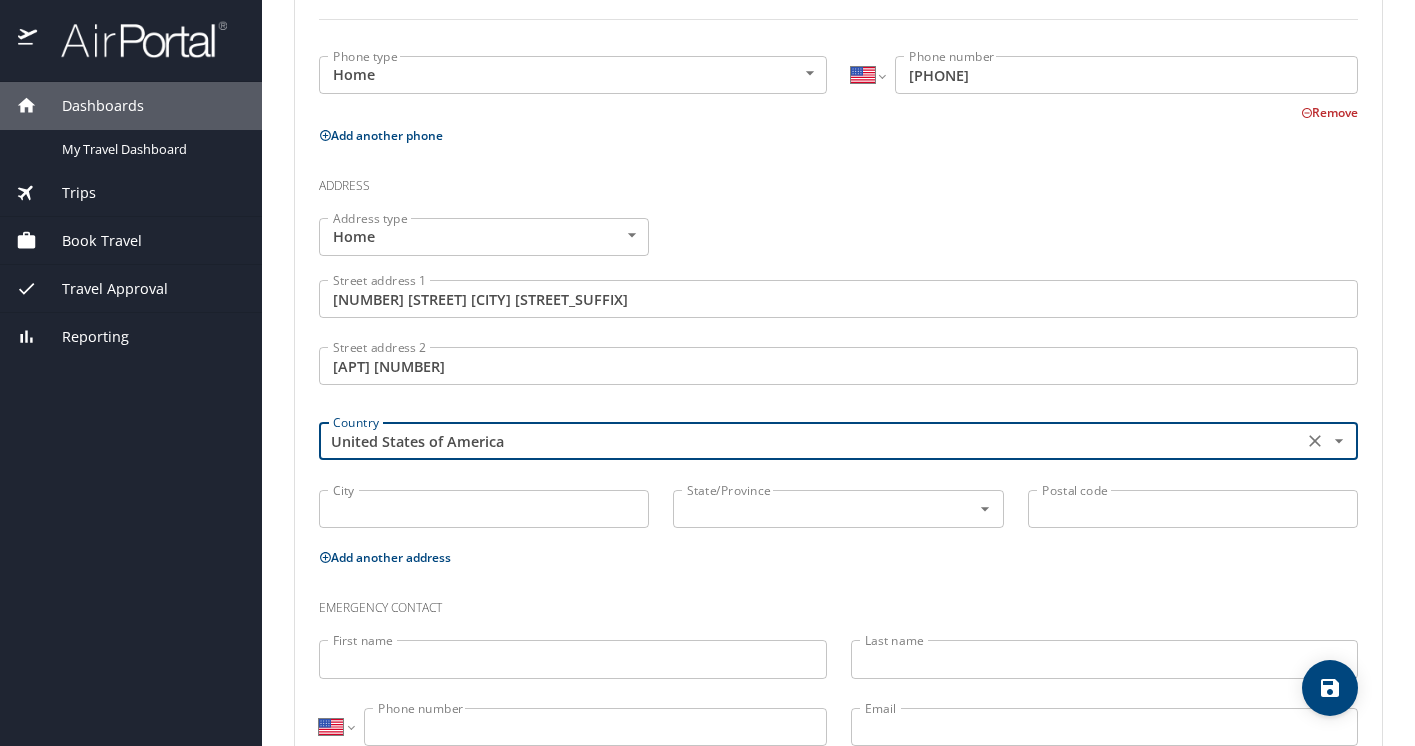 click on "City" at bounding box center [484, 509] 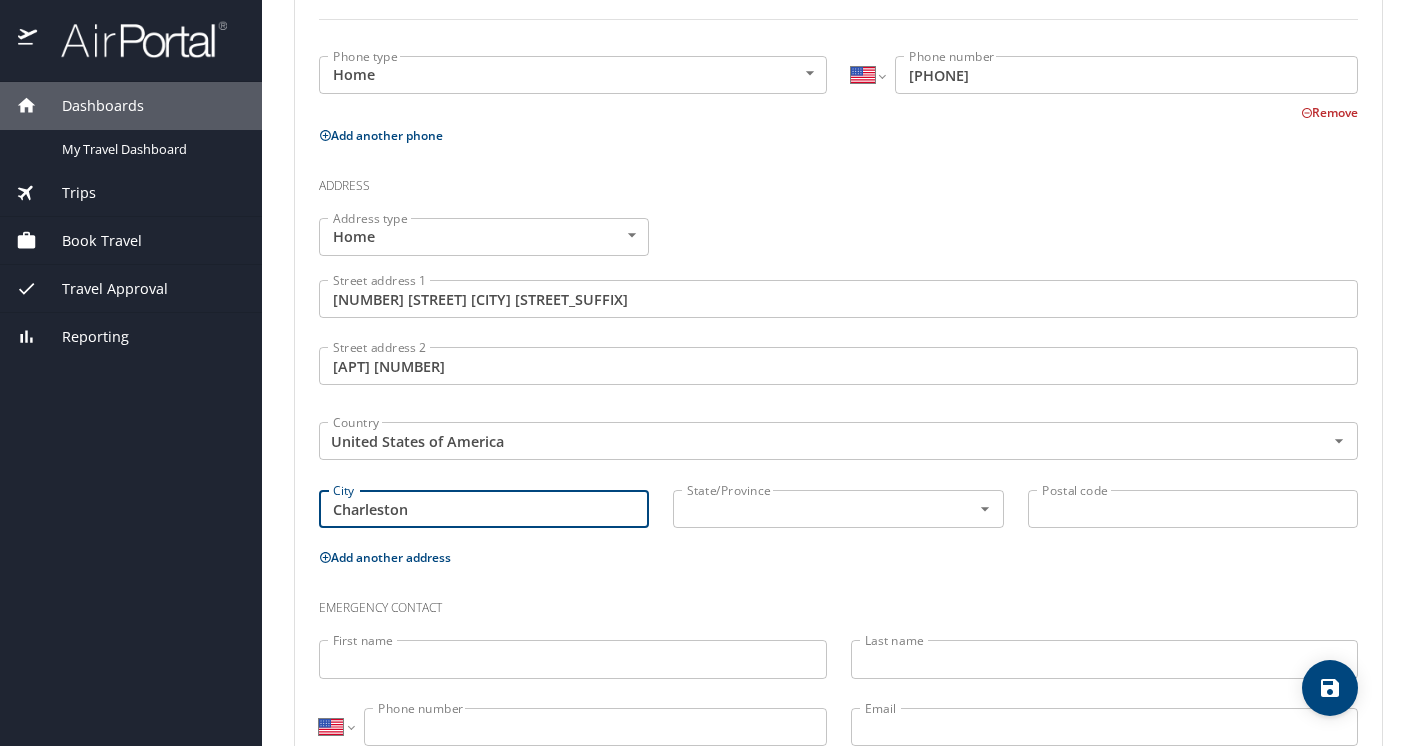 type on "Charleston" 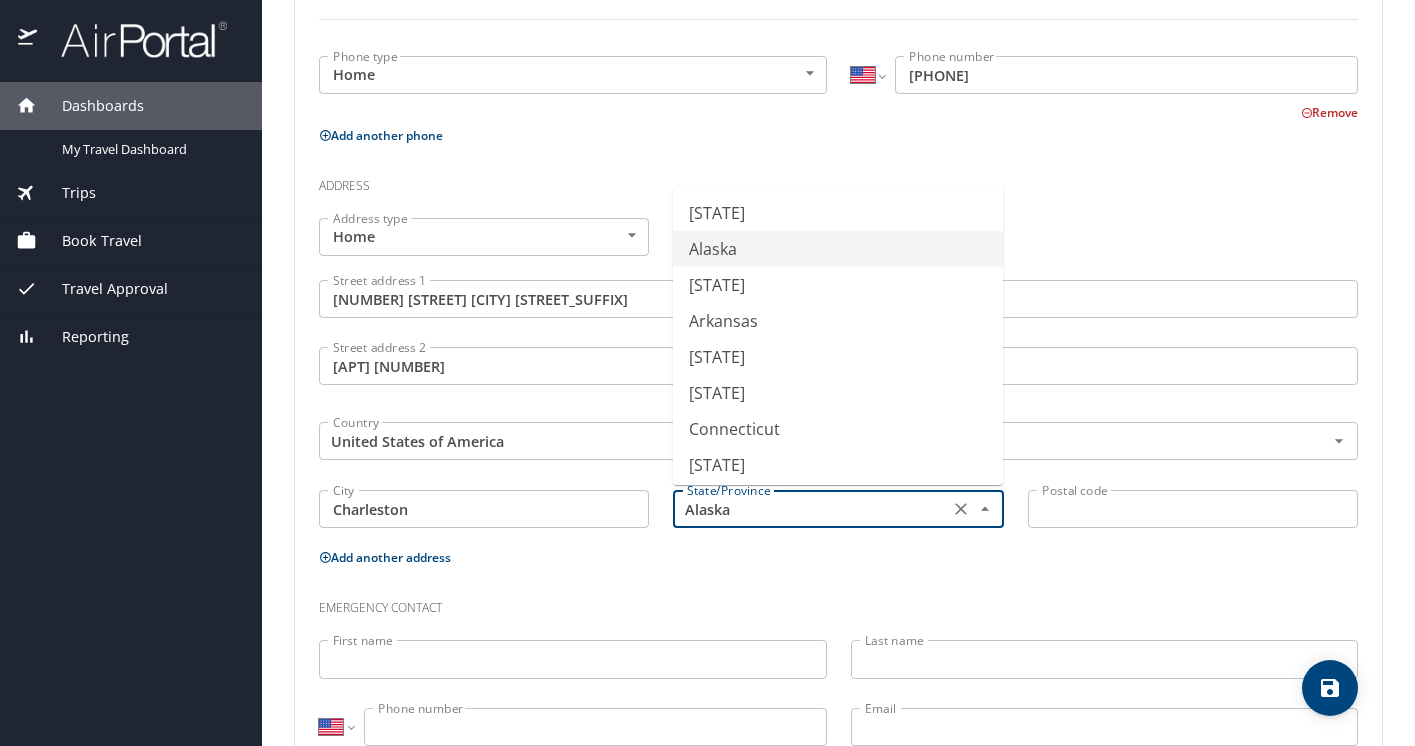 click on "Alaska" at bounding box center (808, 509) 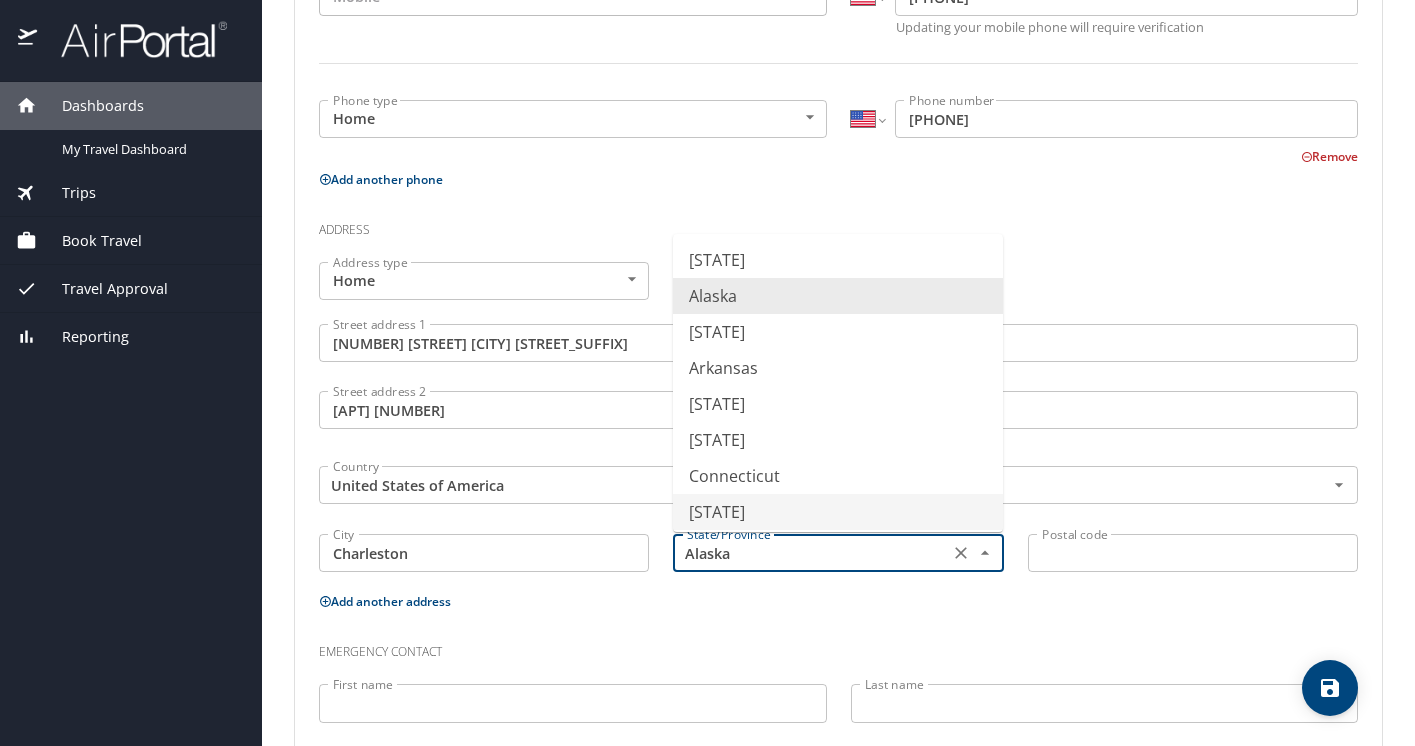 scroll, scrollTop: 546, scrollLeft: 0, axis: vertical 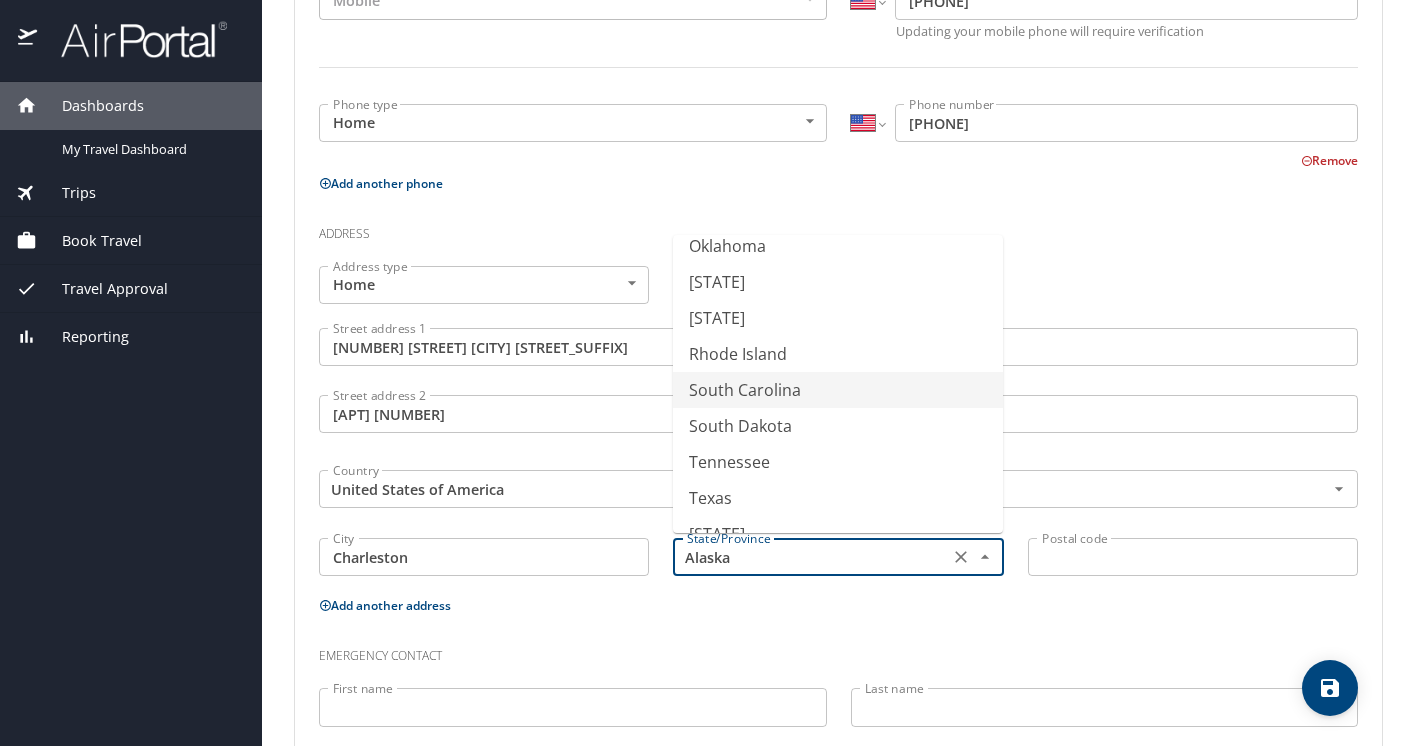 click on "South Carolina" at bounding box center (838, 390) 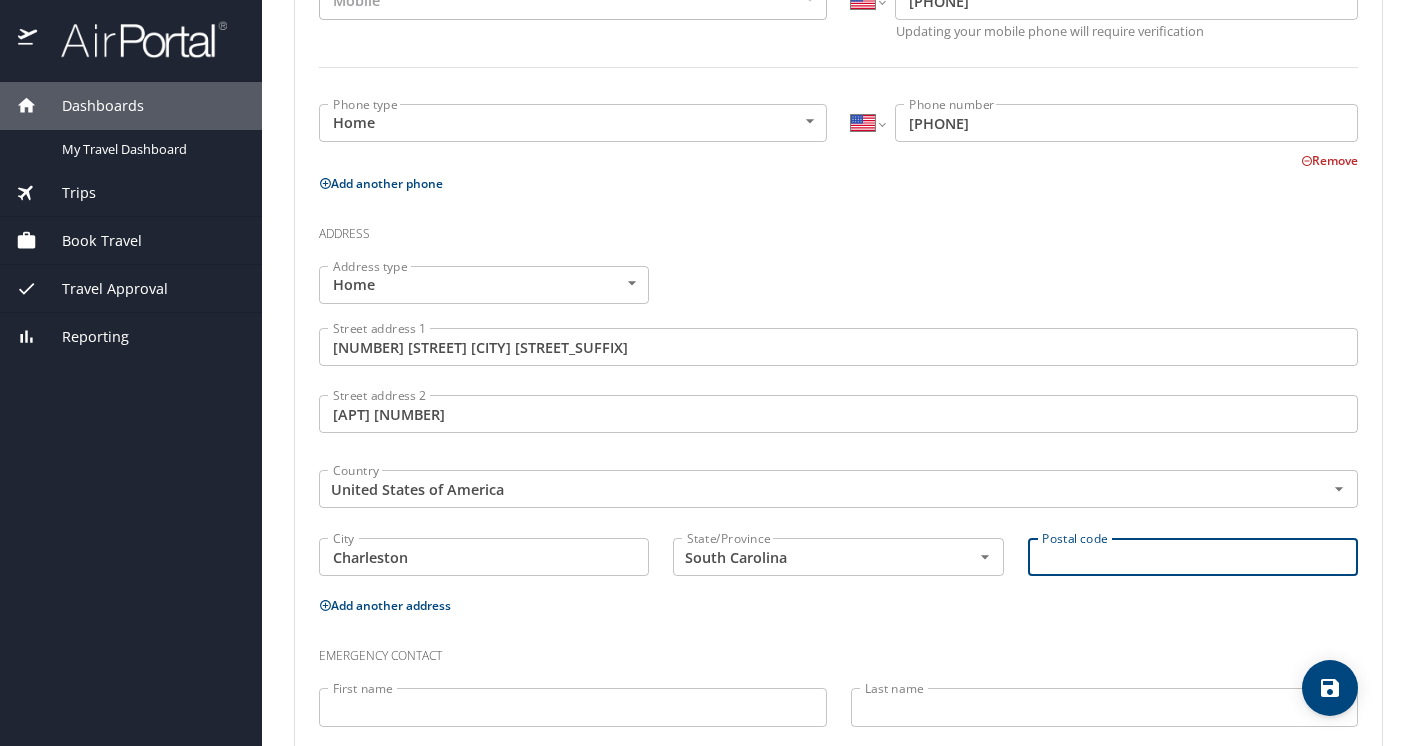 click on "Postal code" at bounding box center (1193, 557) 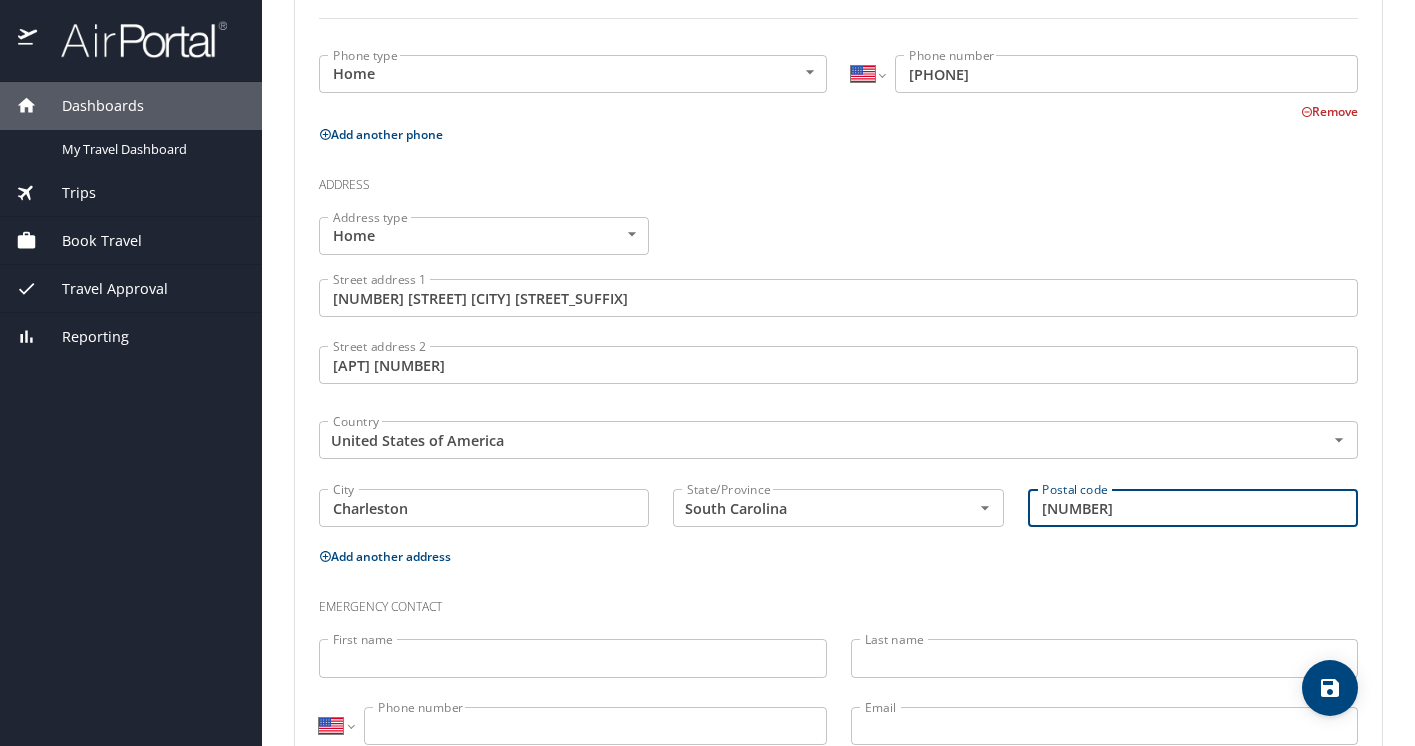 scroll, scrollTop: 658, scrollLeft: 0, axis: vertical 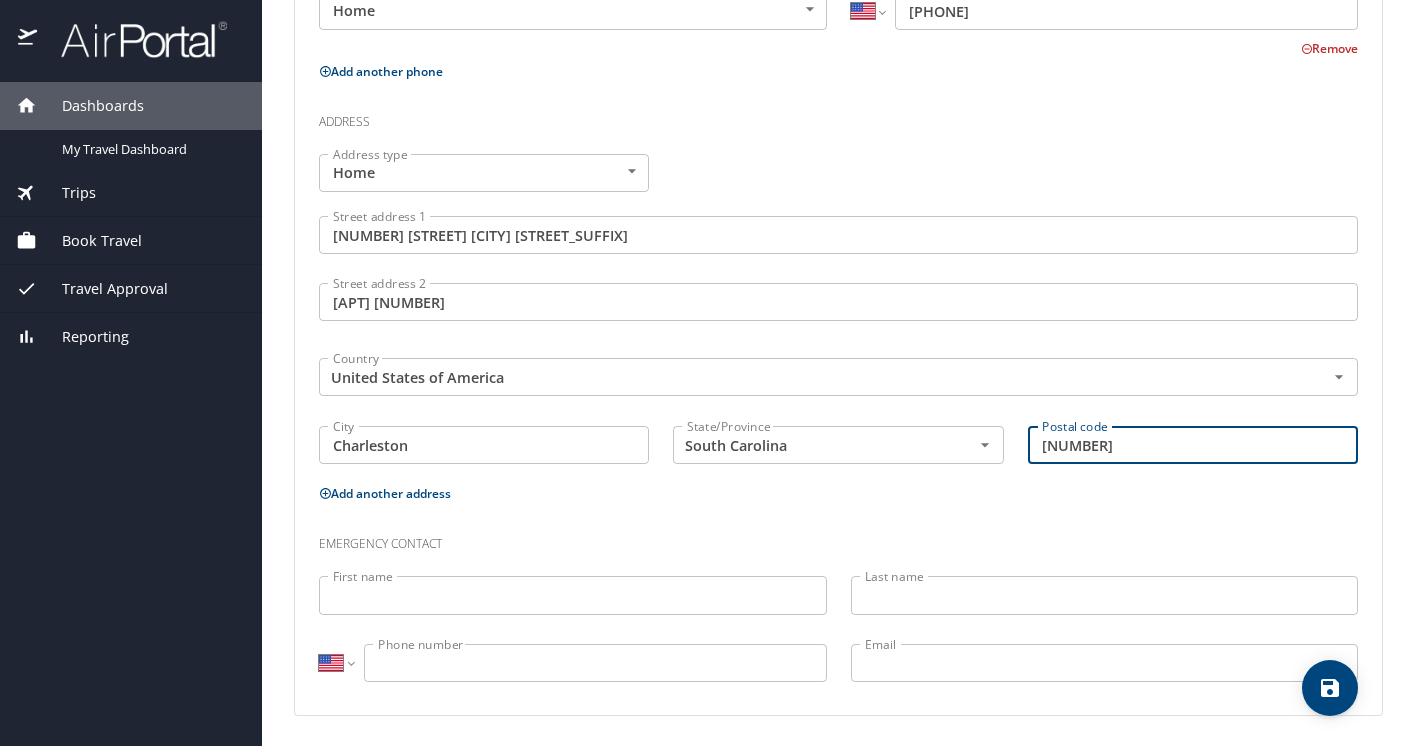 type on "29412" 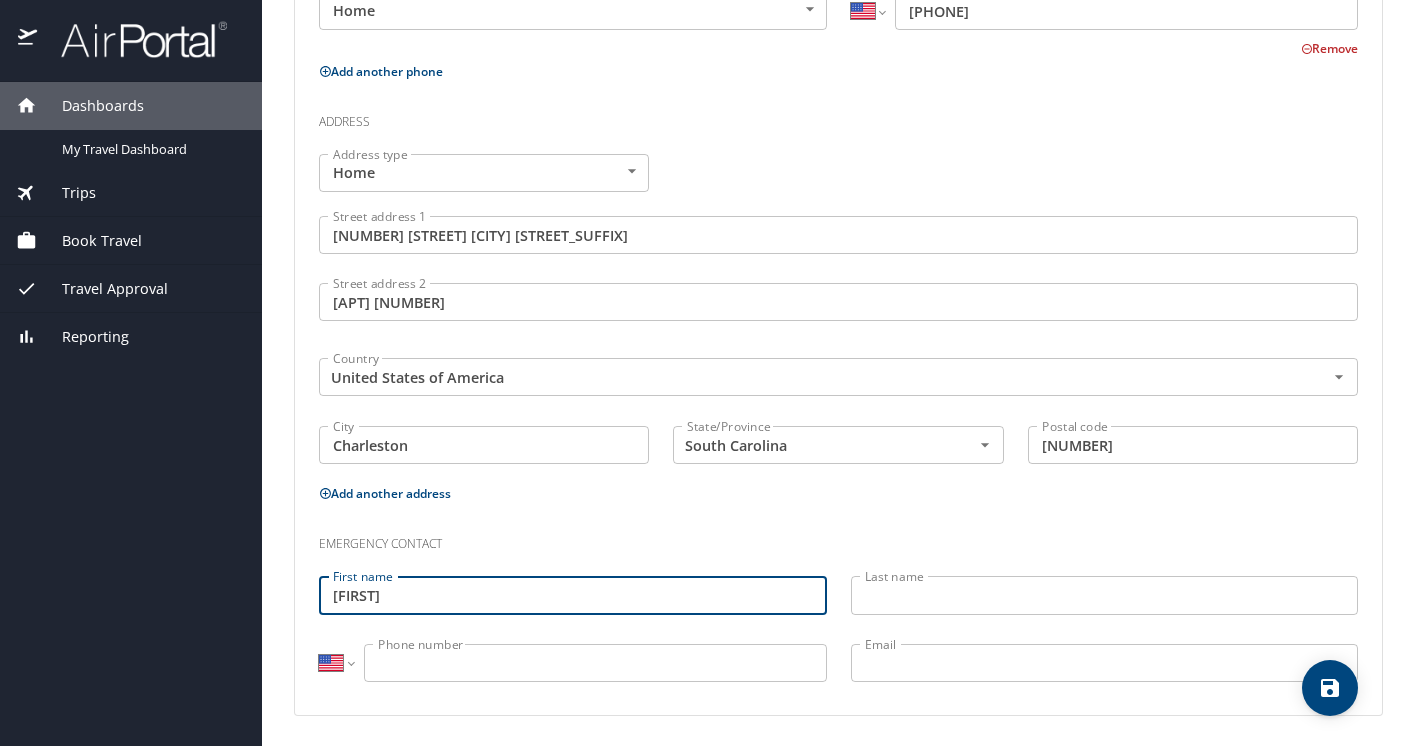 type on "Liam" 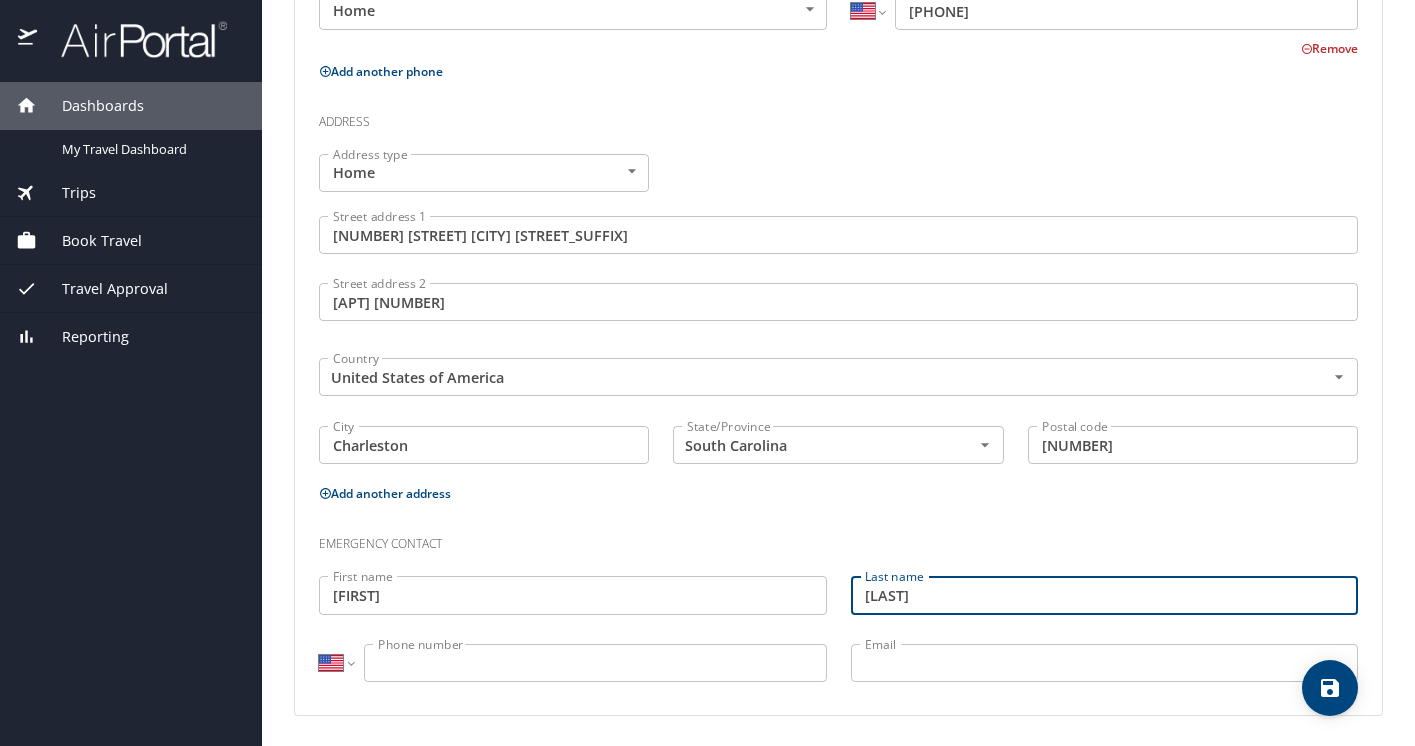 type on "Murphy" 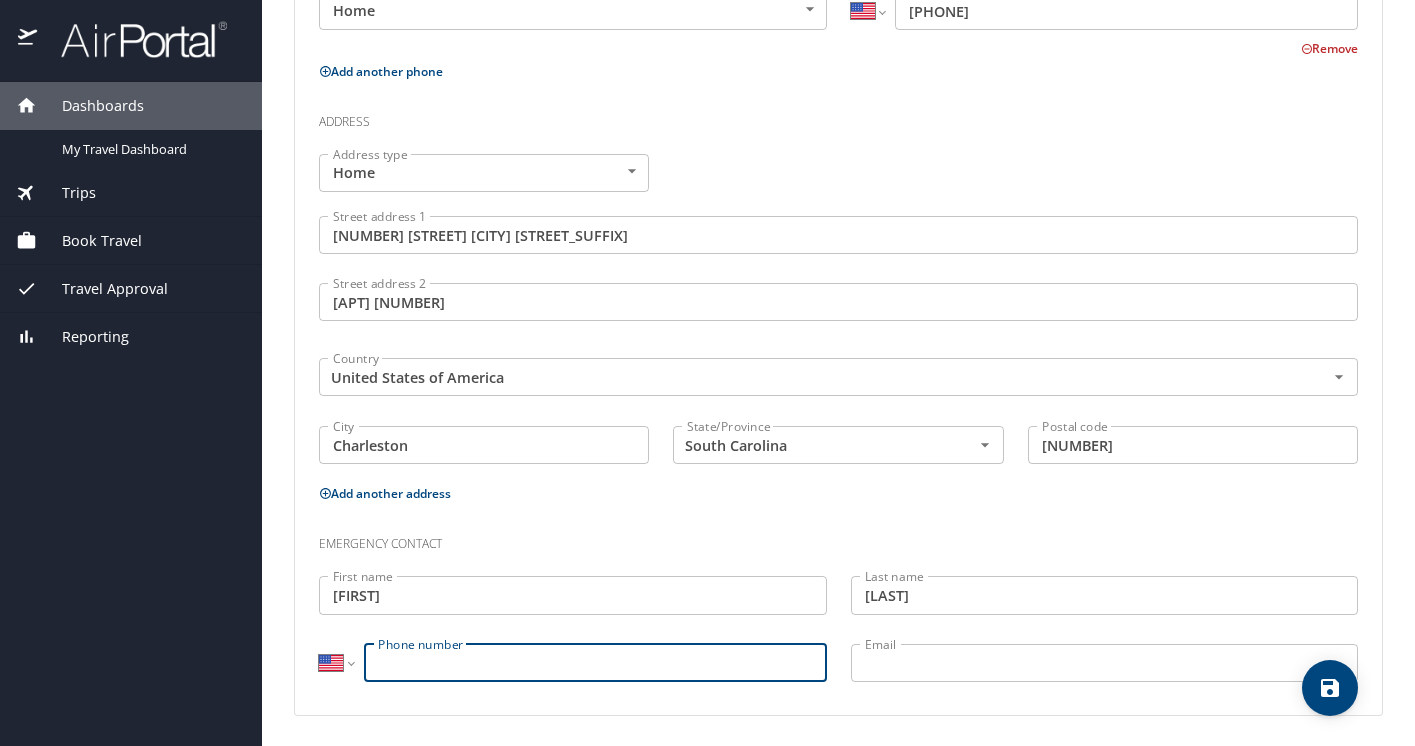 type on "9" 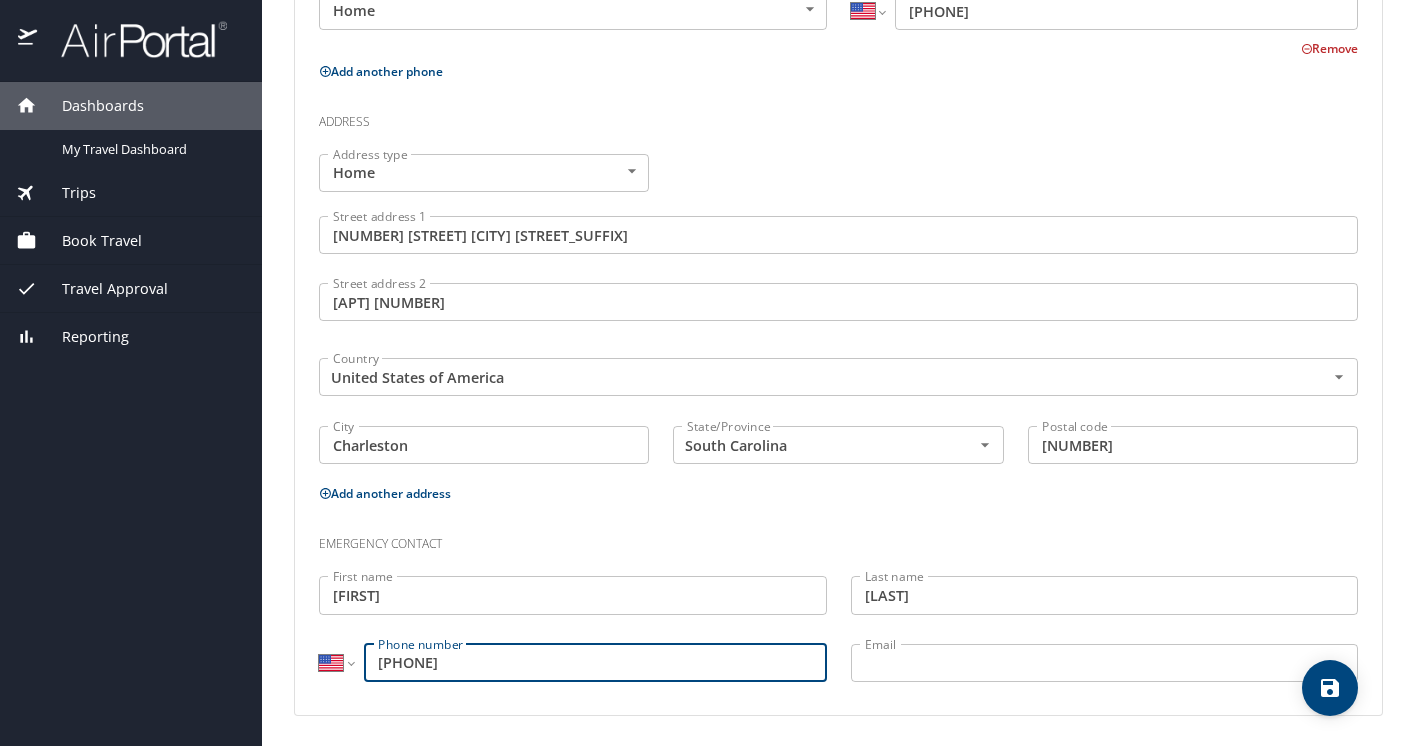 type on "(803) 760-6516" 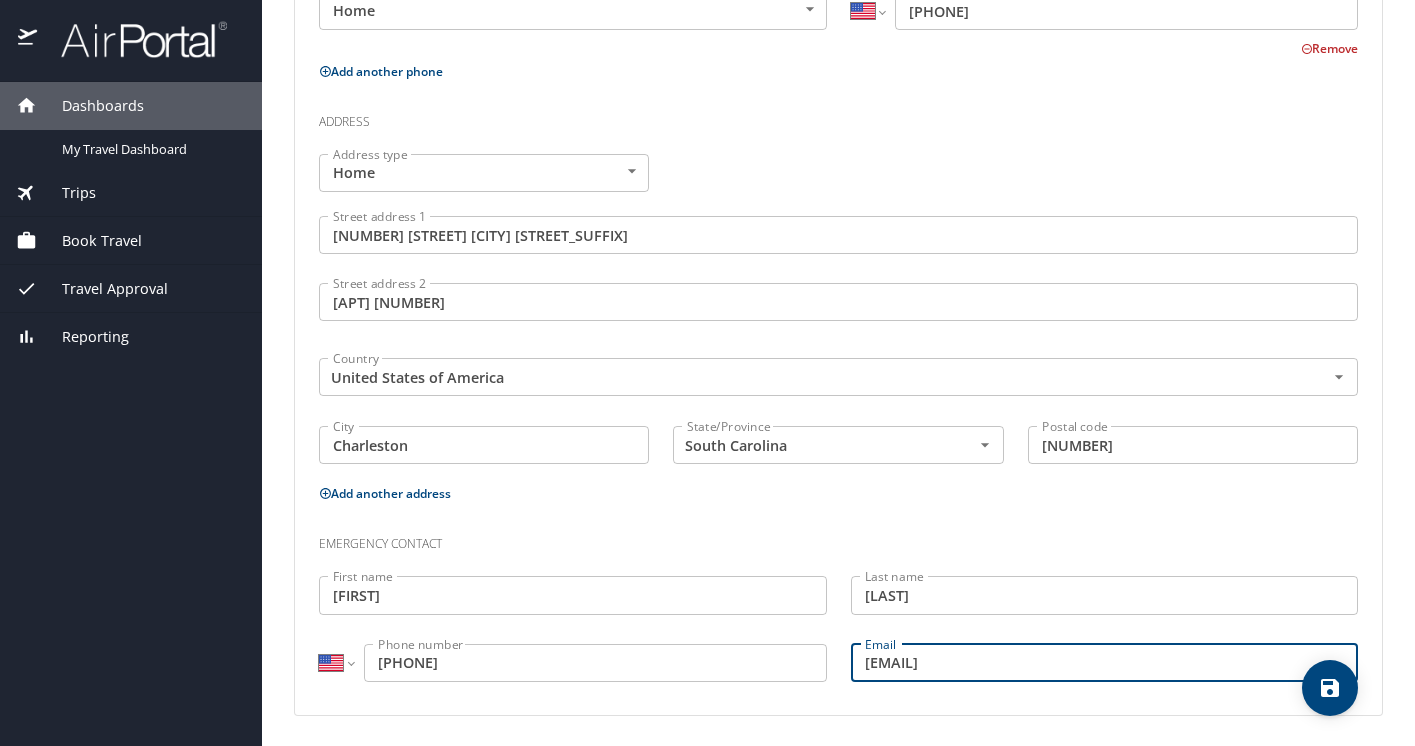 type on "murphylp33@gmail.com" 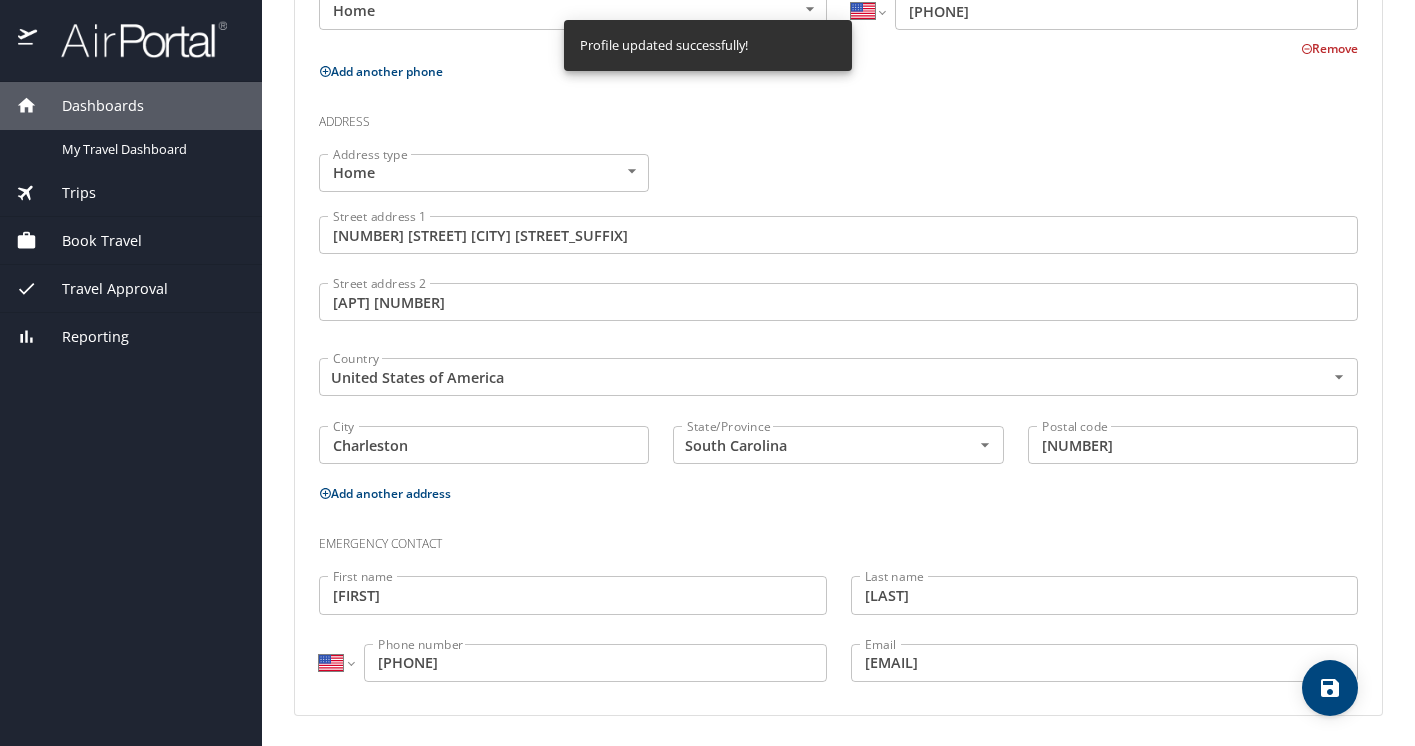 select on "US" 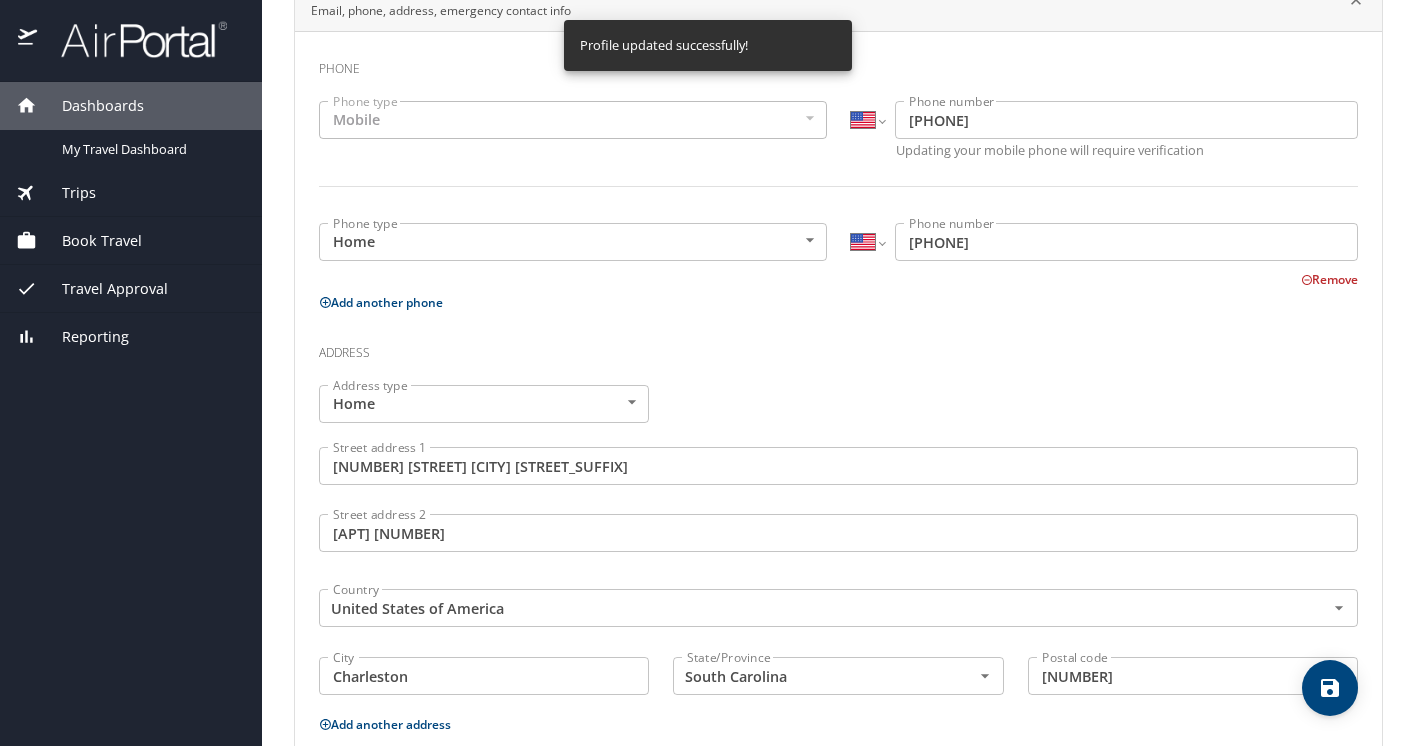 scroll, scrollTop: 0, scrollLeft: 0, axis: both 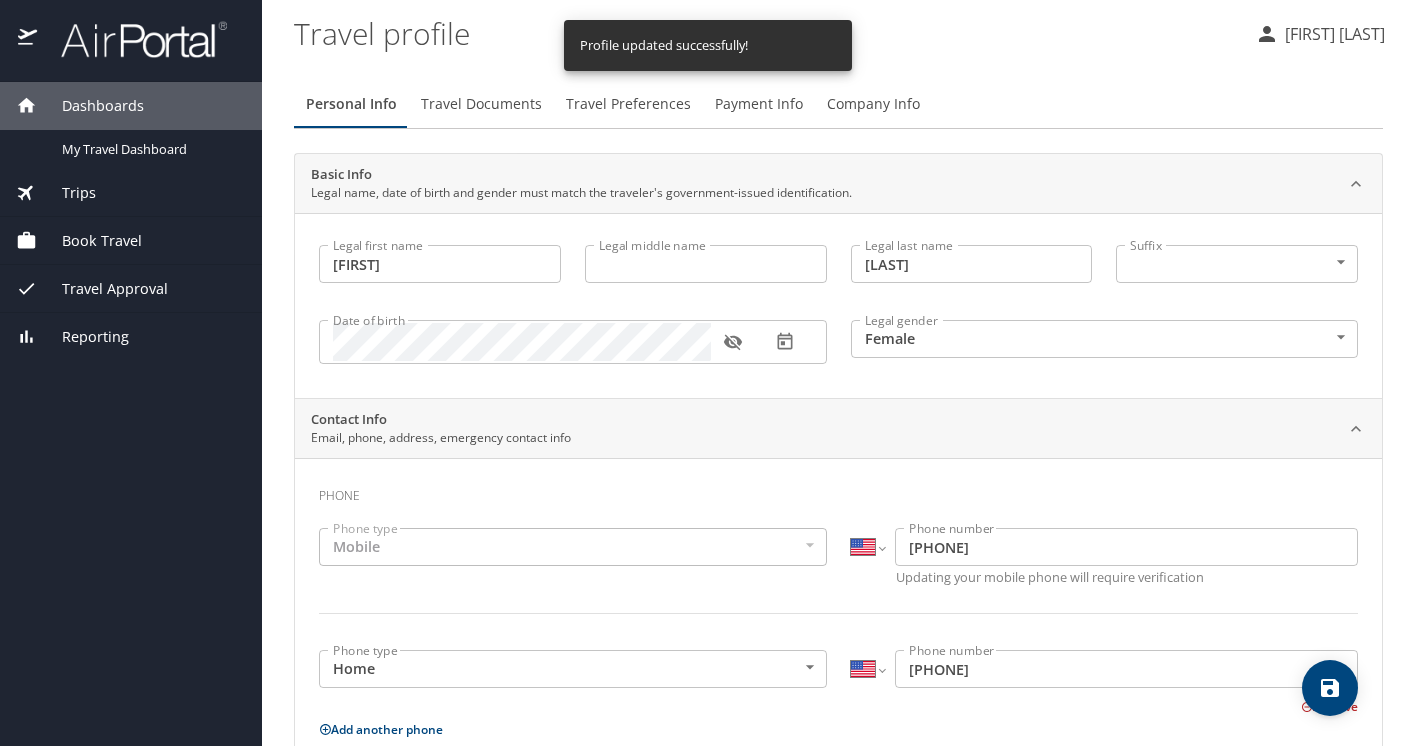 click on "Travel Documents" at bounding box center (481, 104) 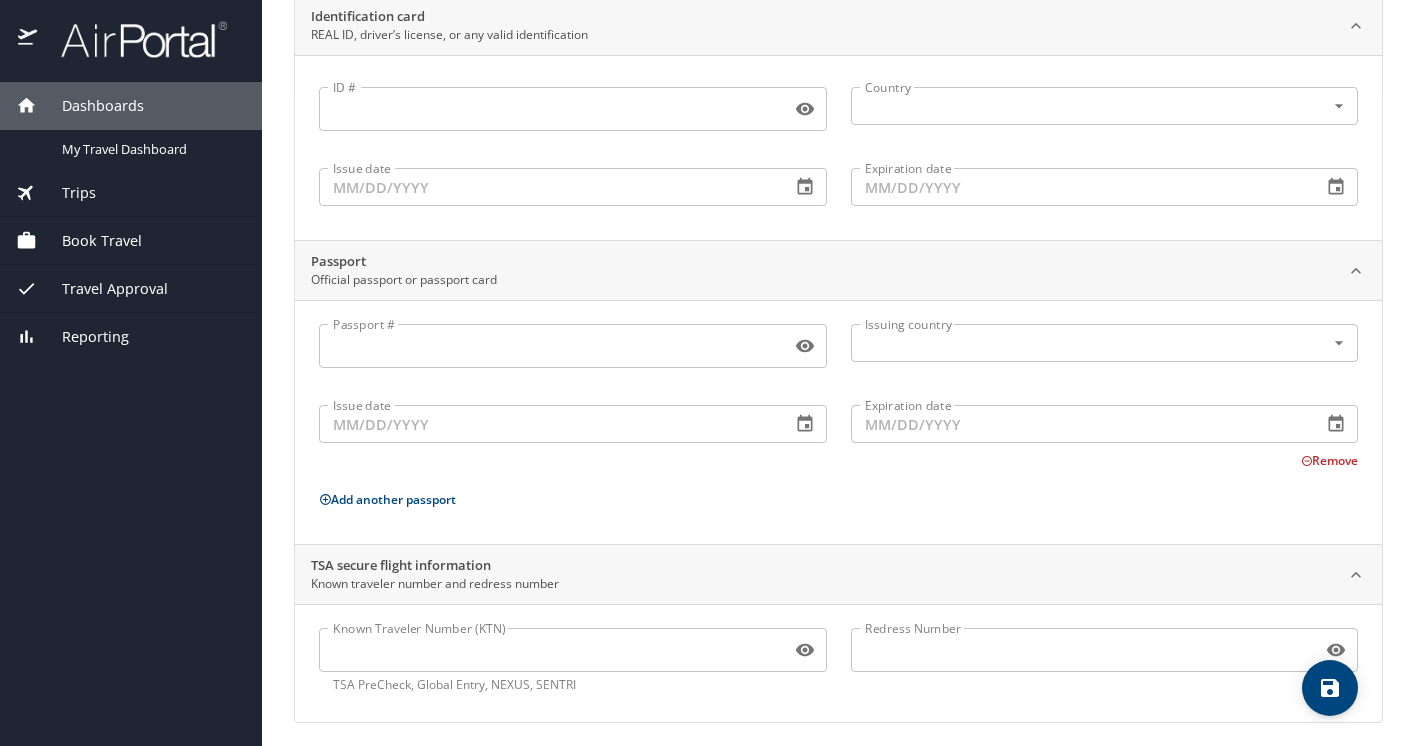 scroll, scrollTop: 166, scrollLeft: 0, axis: vertical 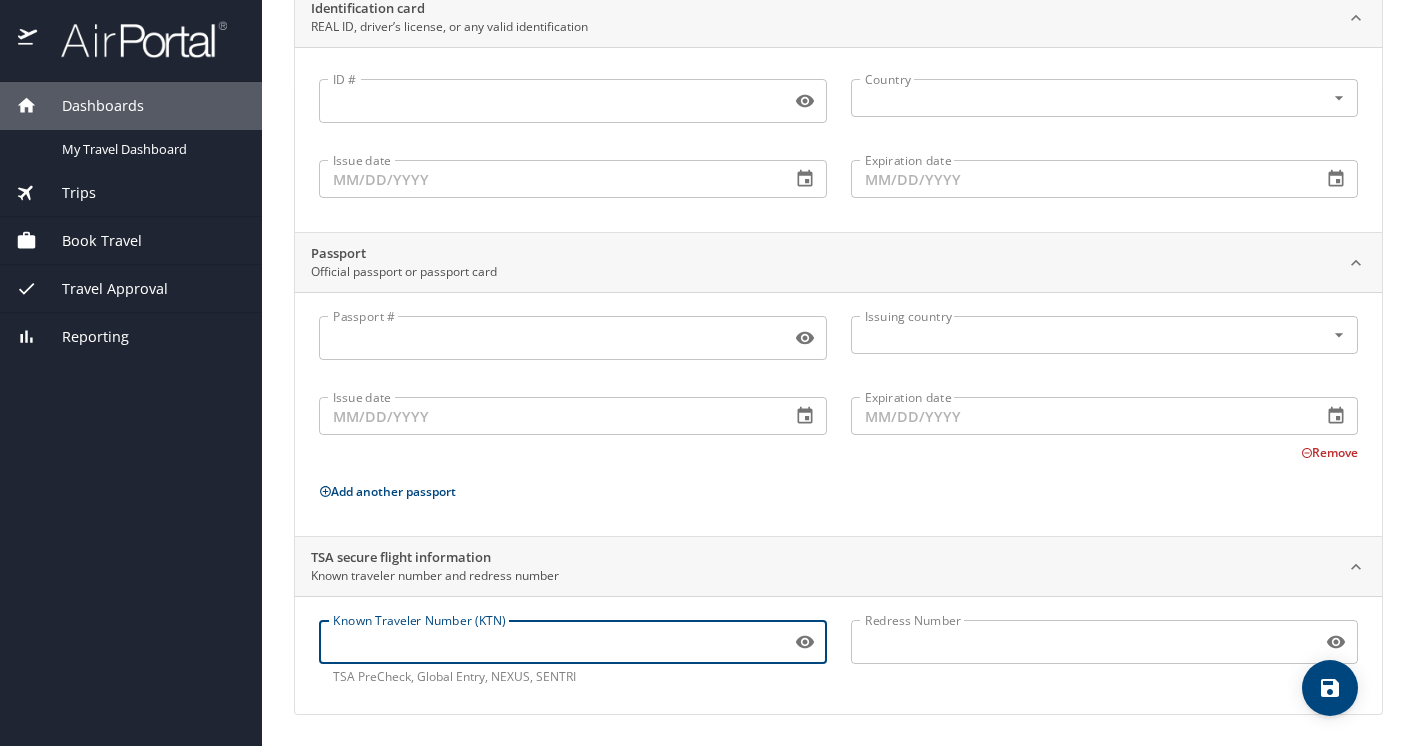 click on "Known Traveler Number (KTN)" at bounding box center (551, 642) 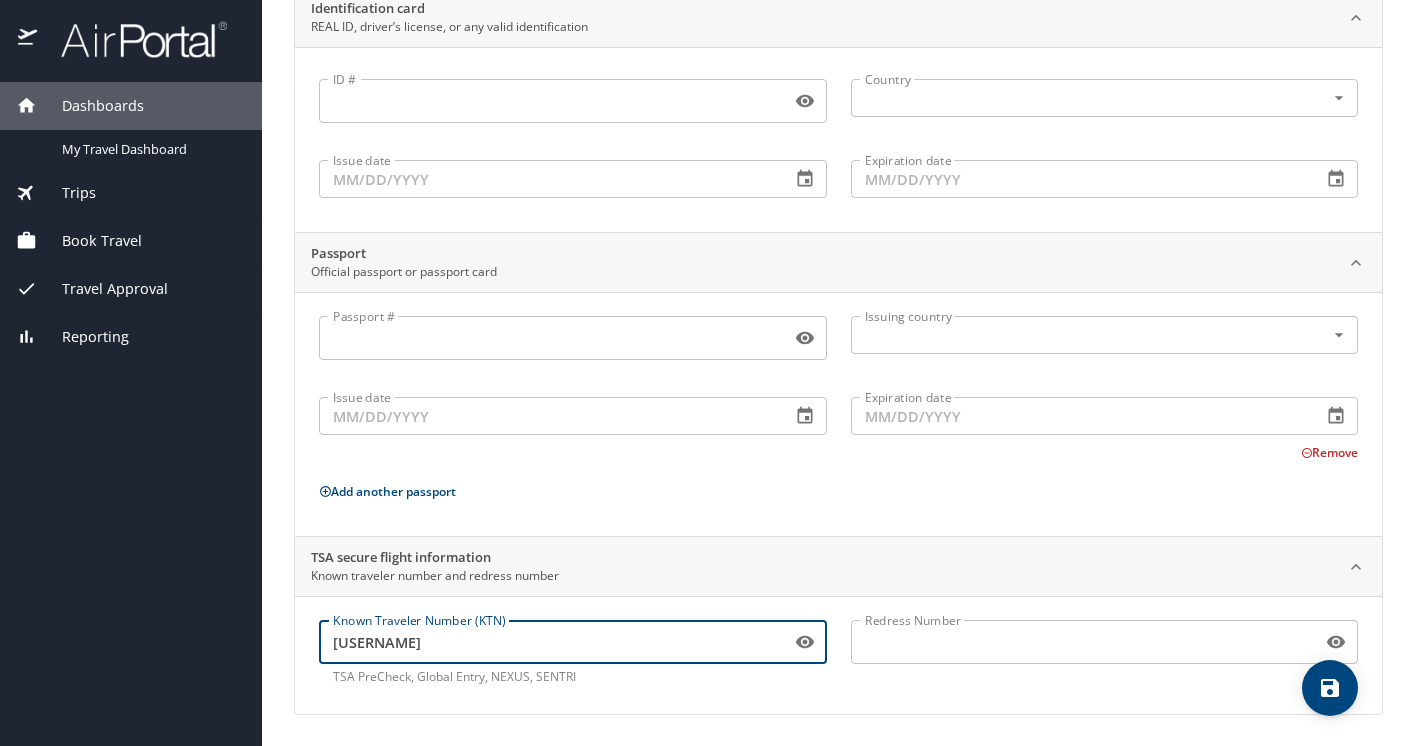 type on "tt13kf21j" 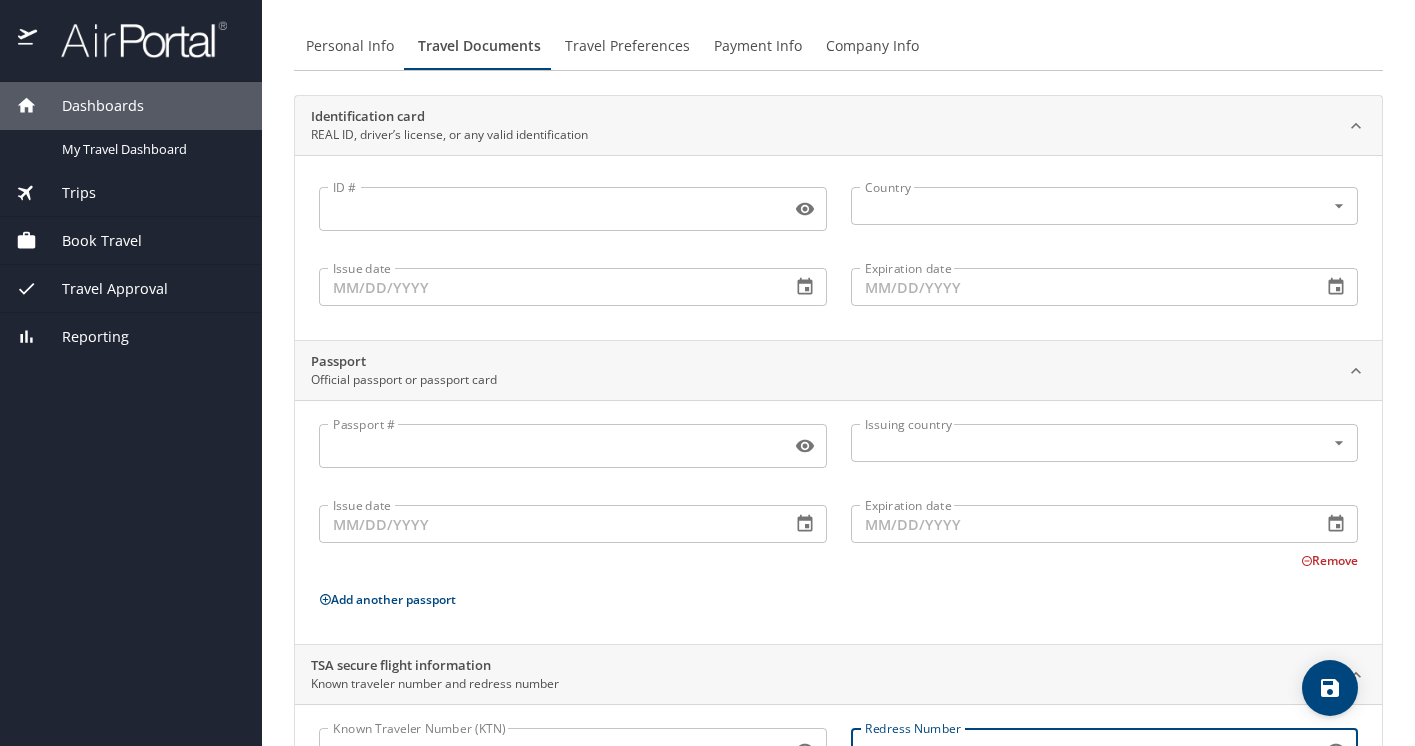 scroll, scrollTop: 0, scrollLeft: 0, axis: both 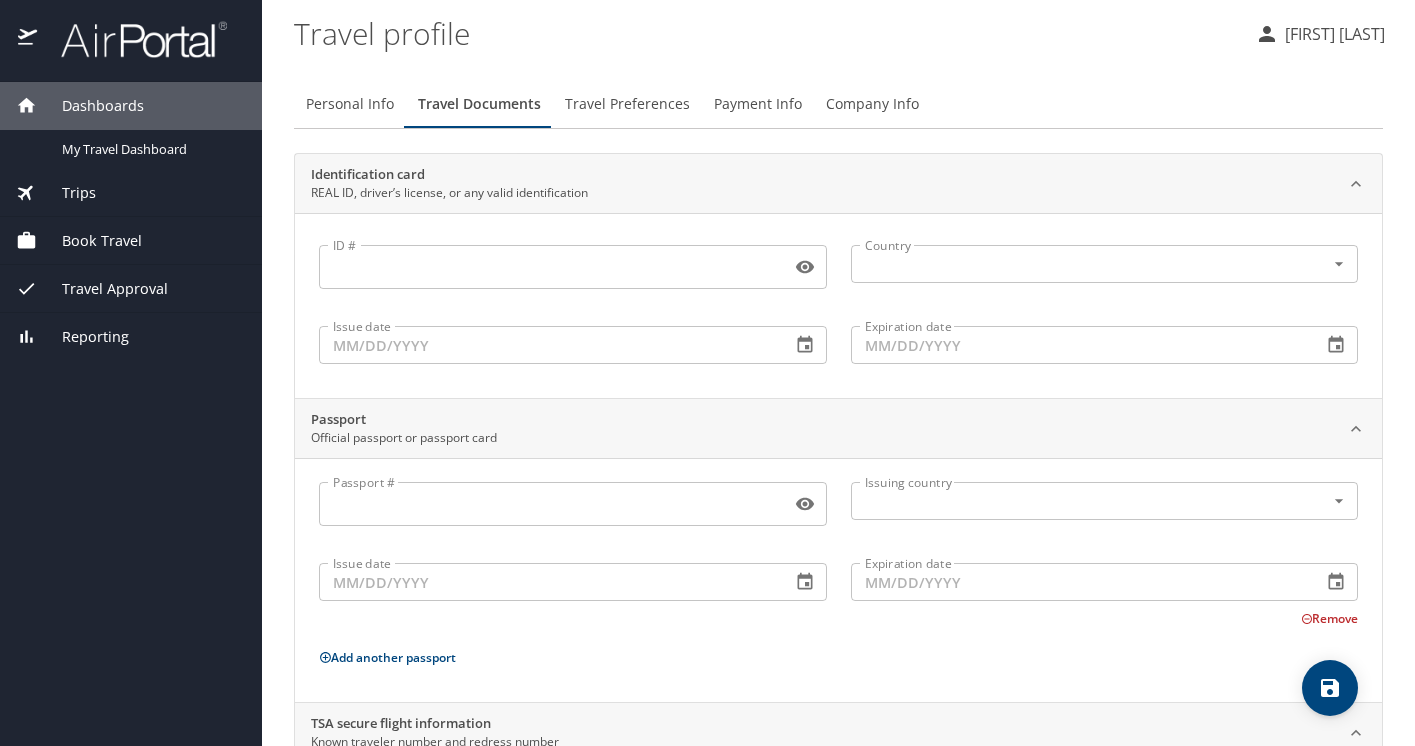 click on "ID #" at bounding box center [551, 267] 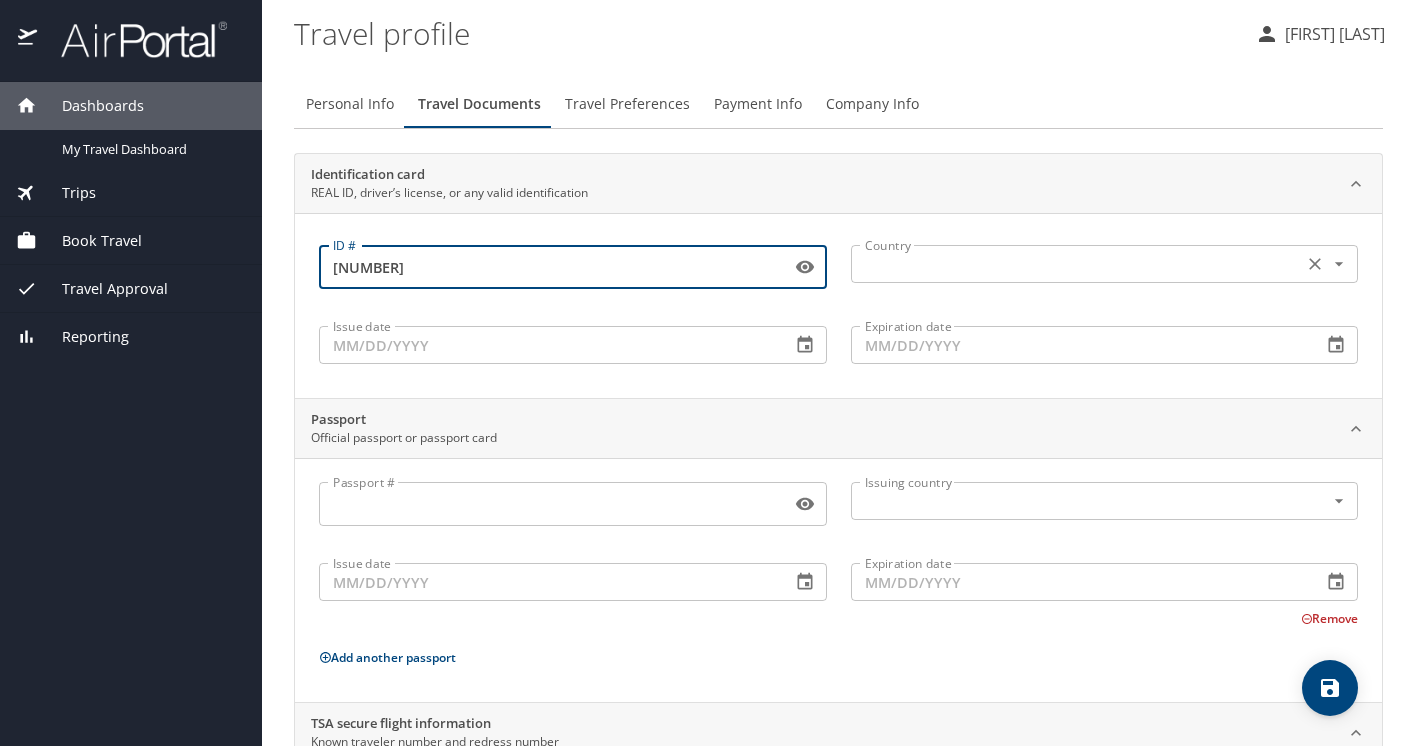 type on "103289113" 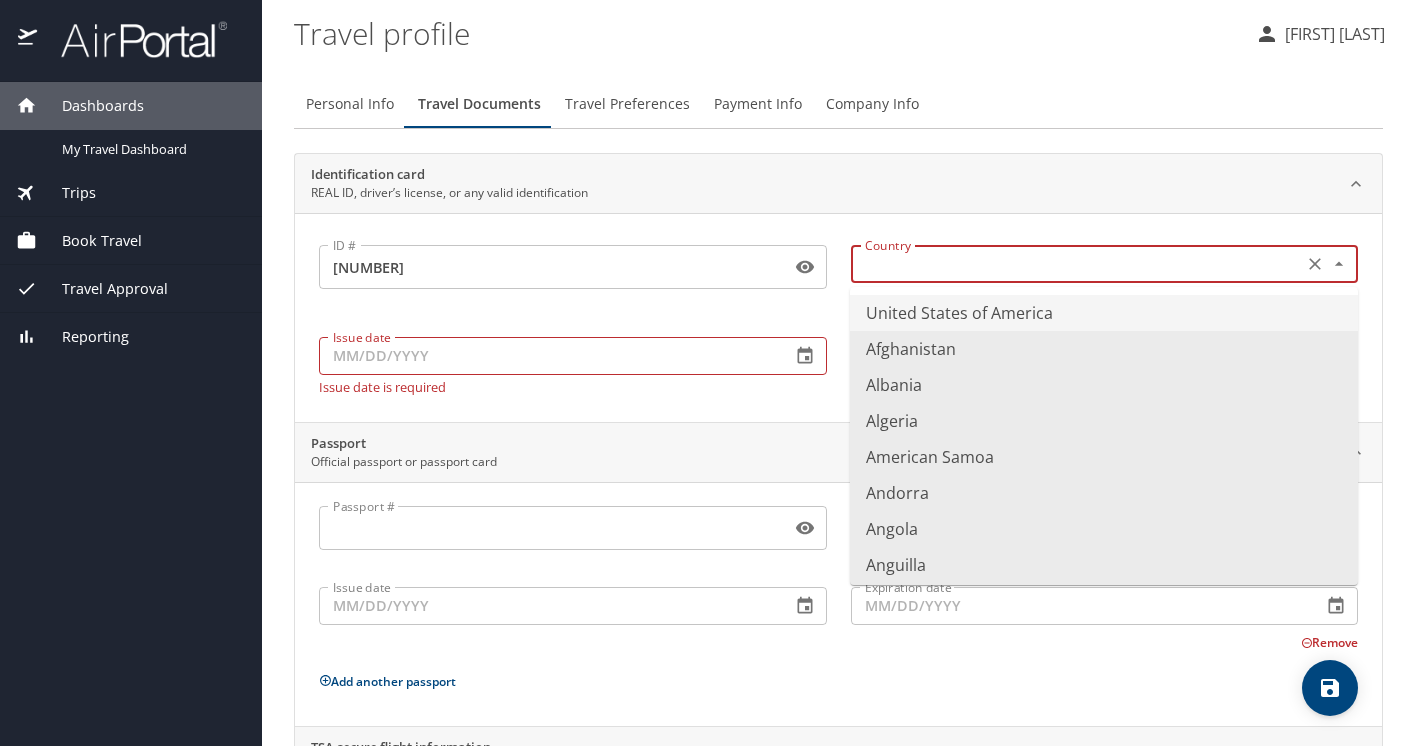click at bounding box center [1075, 264] 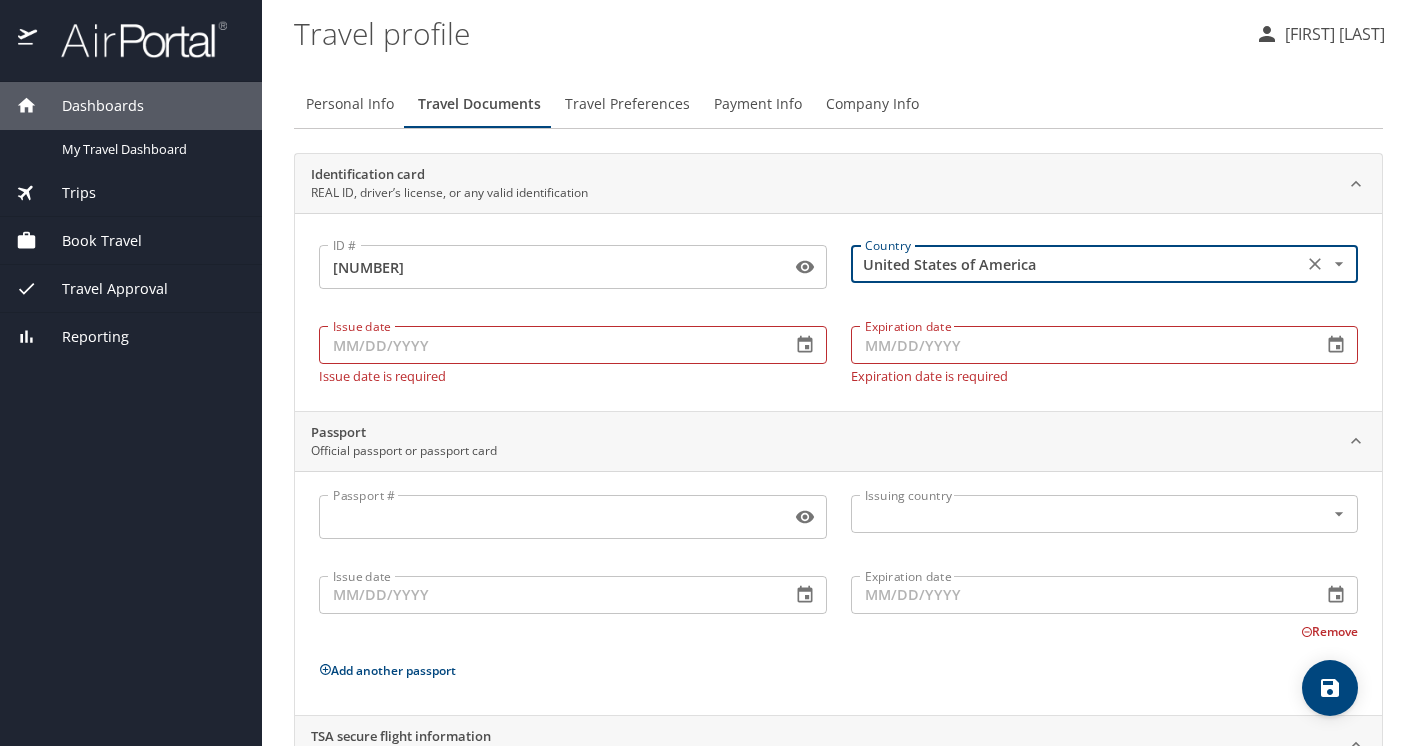 click on "Issue date" at bounding box center [547, 345] 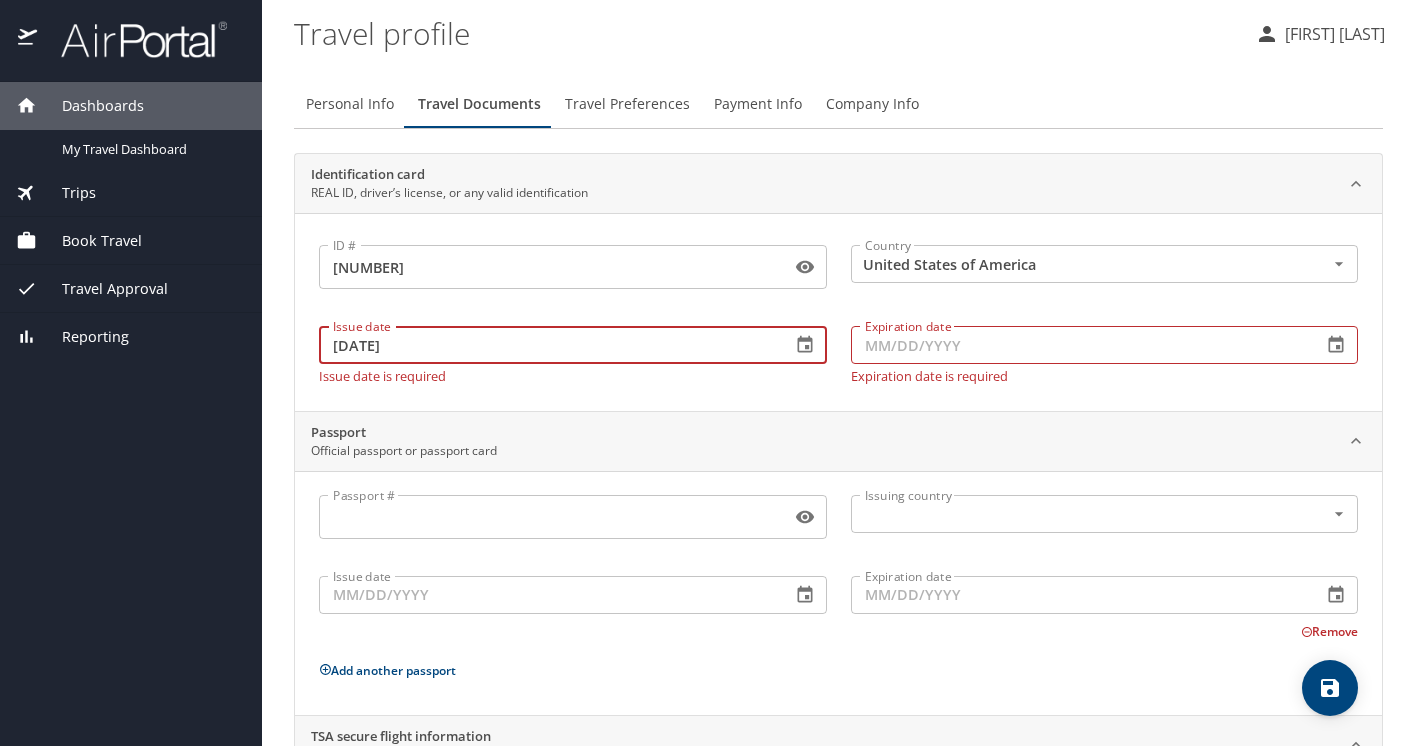 type on "05/20/2019" 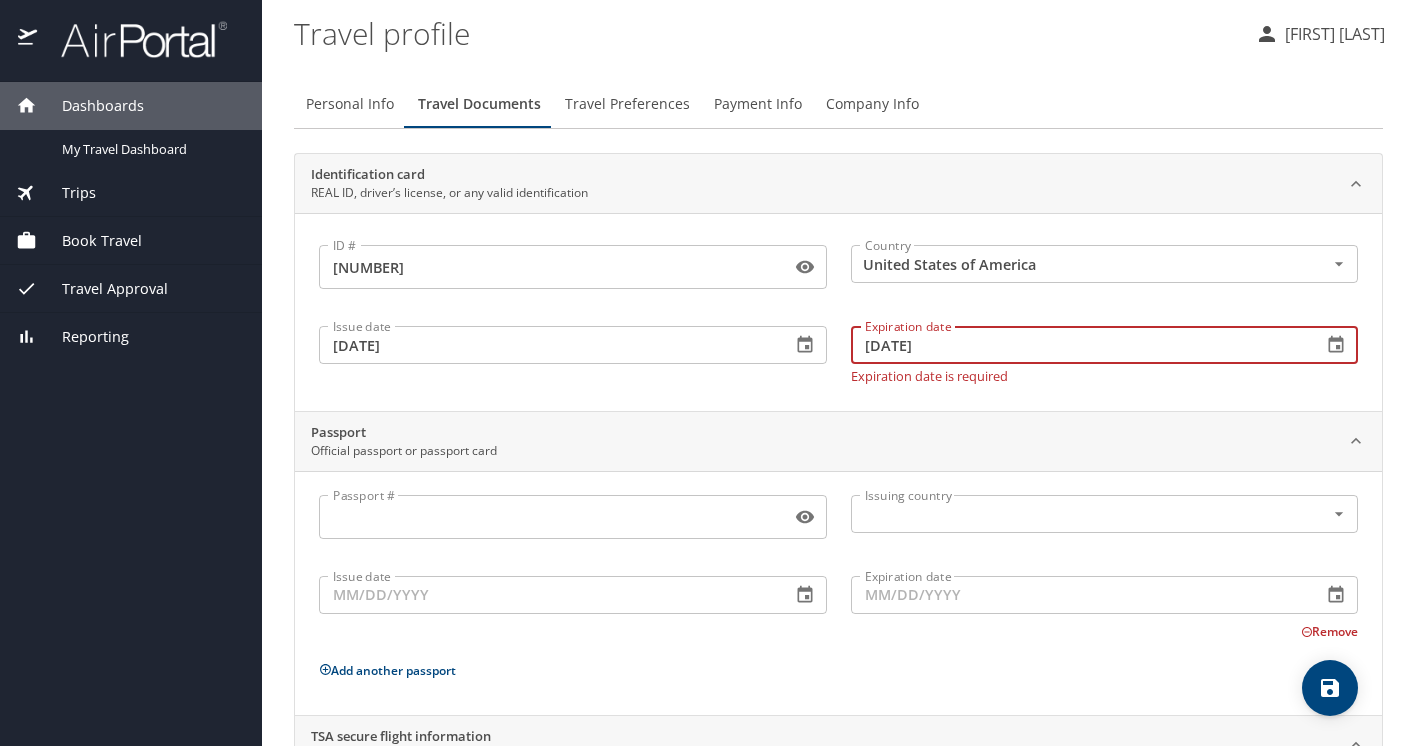 type on "05/19/2027" 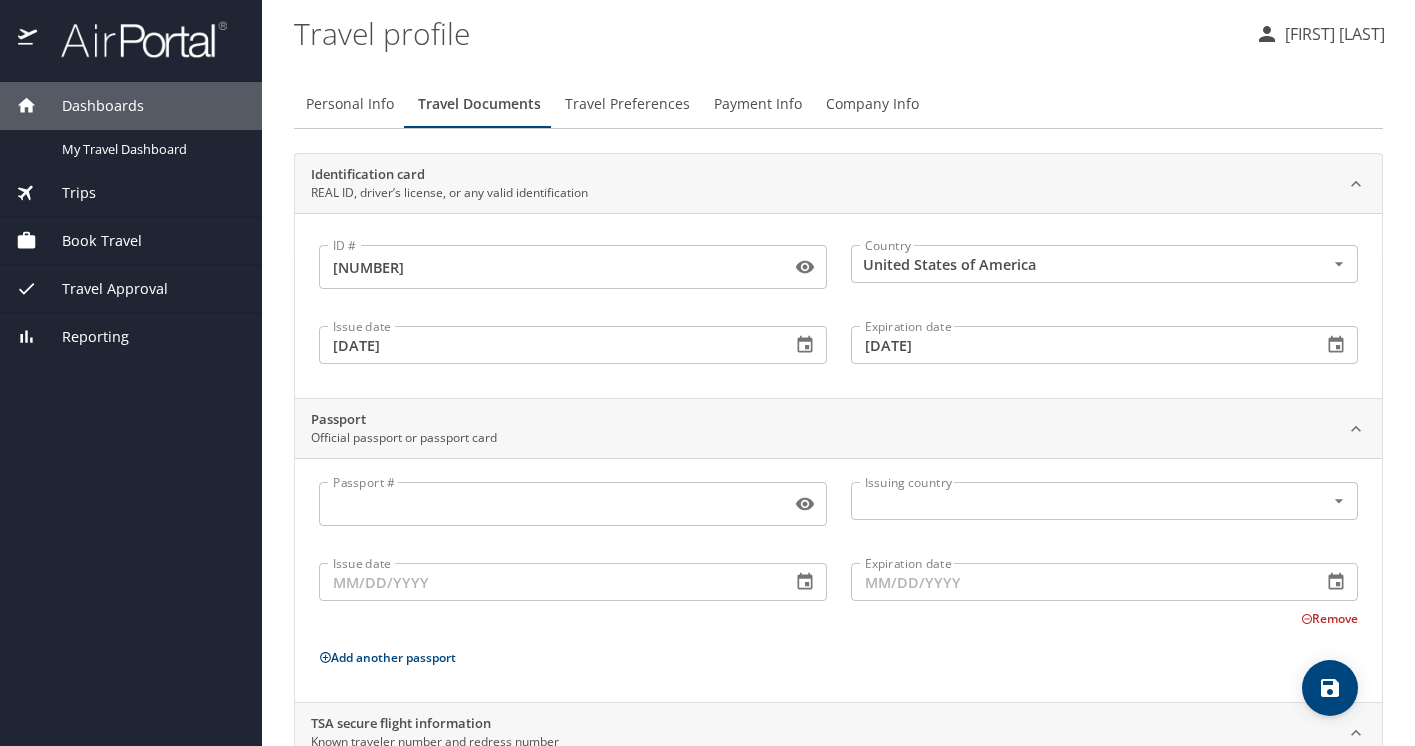 click on "Passport # Passport # Issuing country Issuing country Issue date Issue date Expiration date Expiration date  Remove  Add another passport" at bounding box center [838, 584] 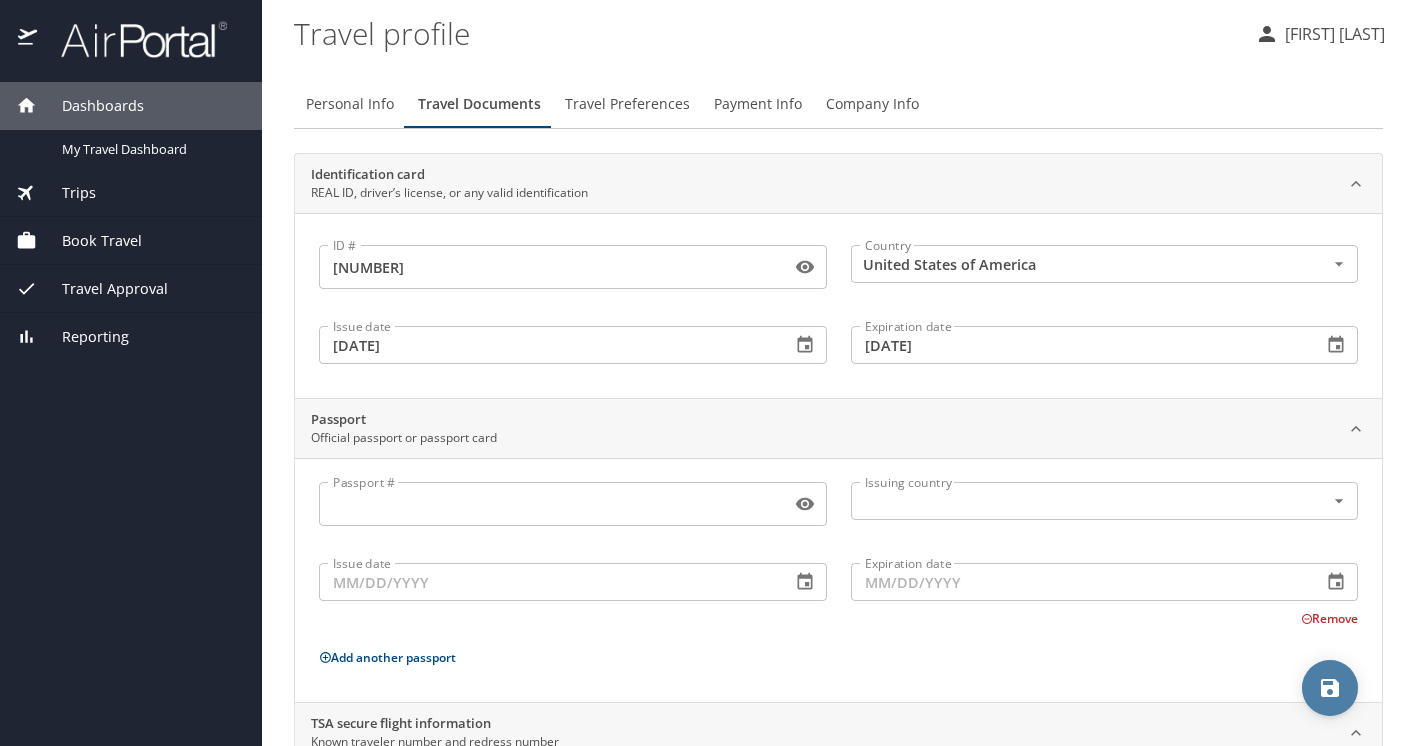 click 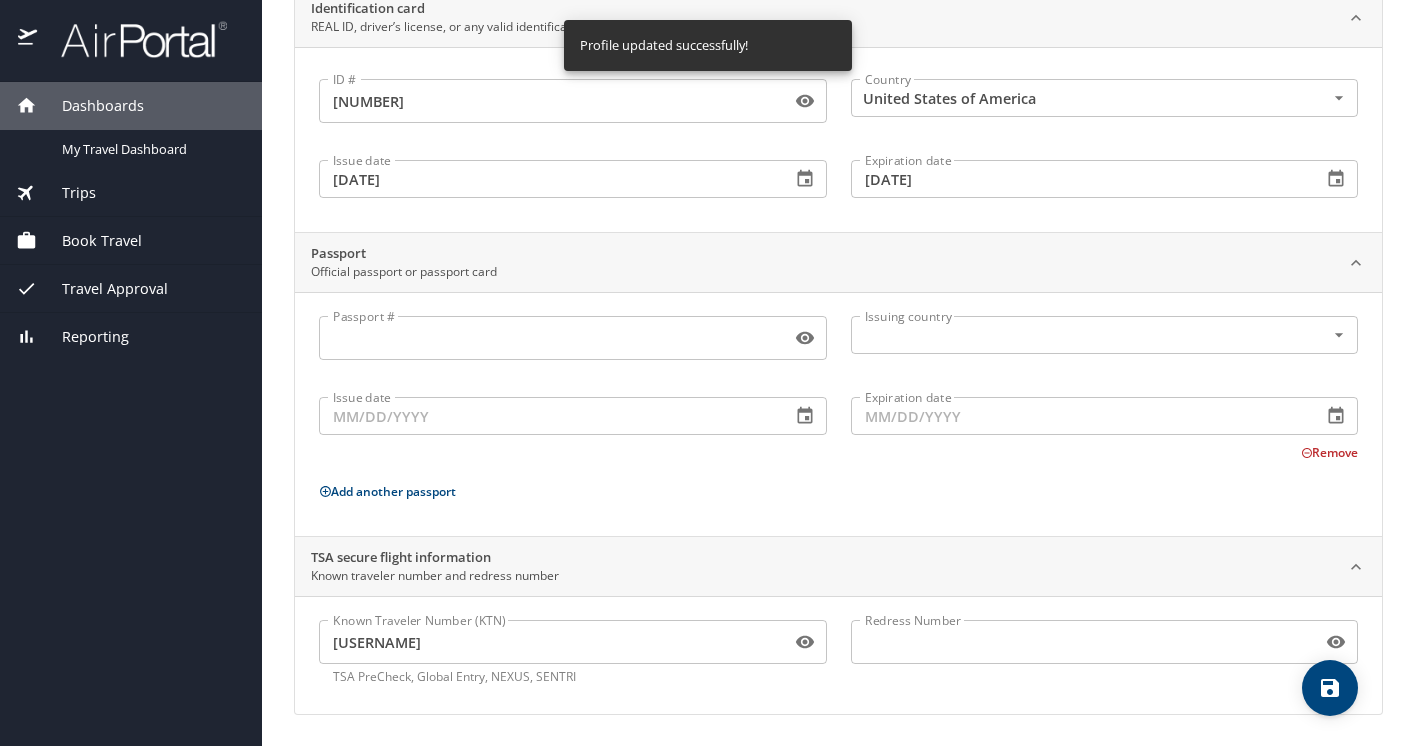 scroll, scrollTop: 0, scrollLeft: 0, axis: both 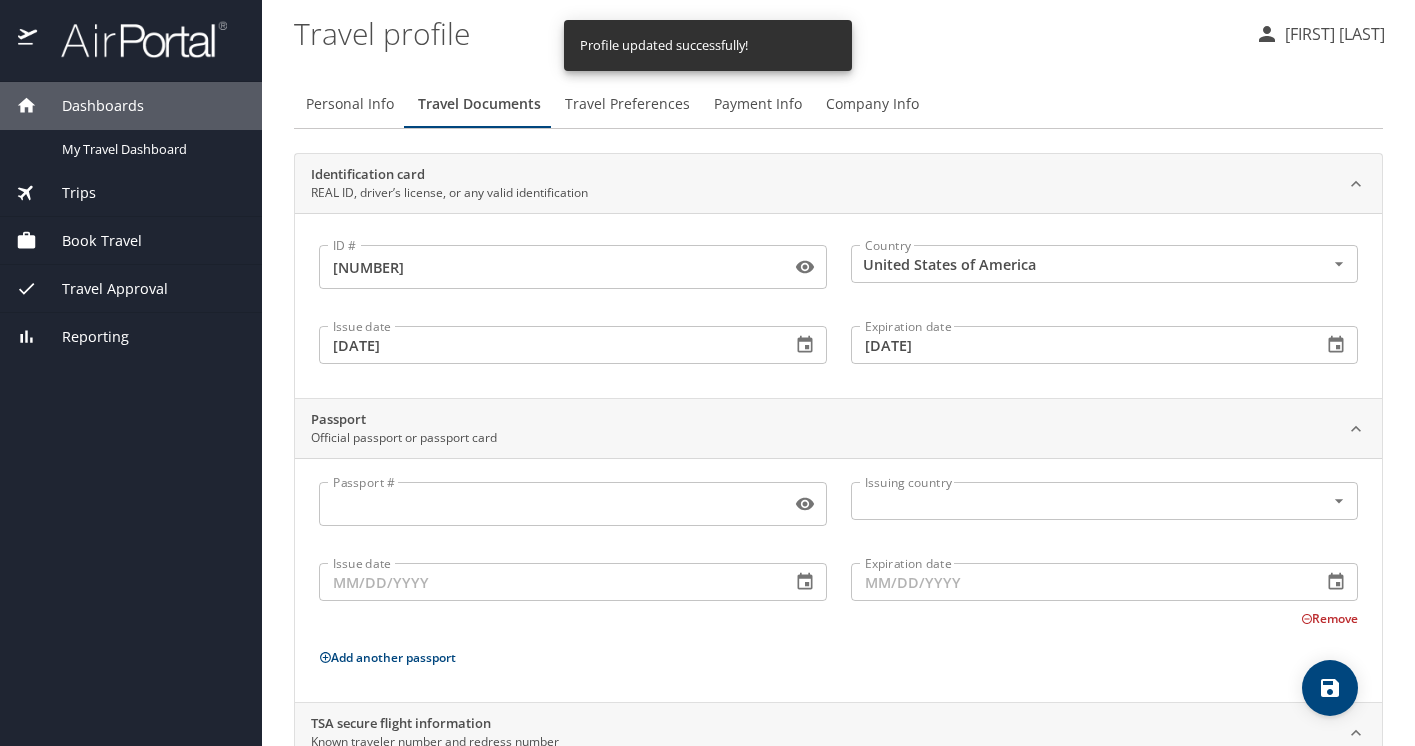 click on "Travel Preferences" at bounding box center [627, 104] 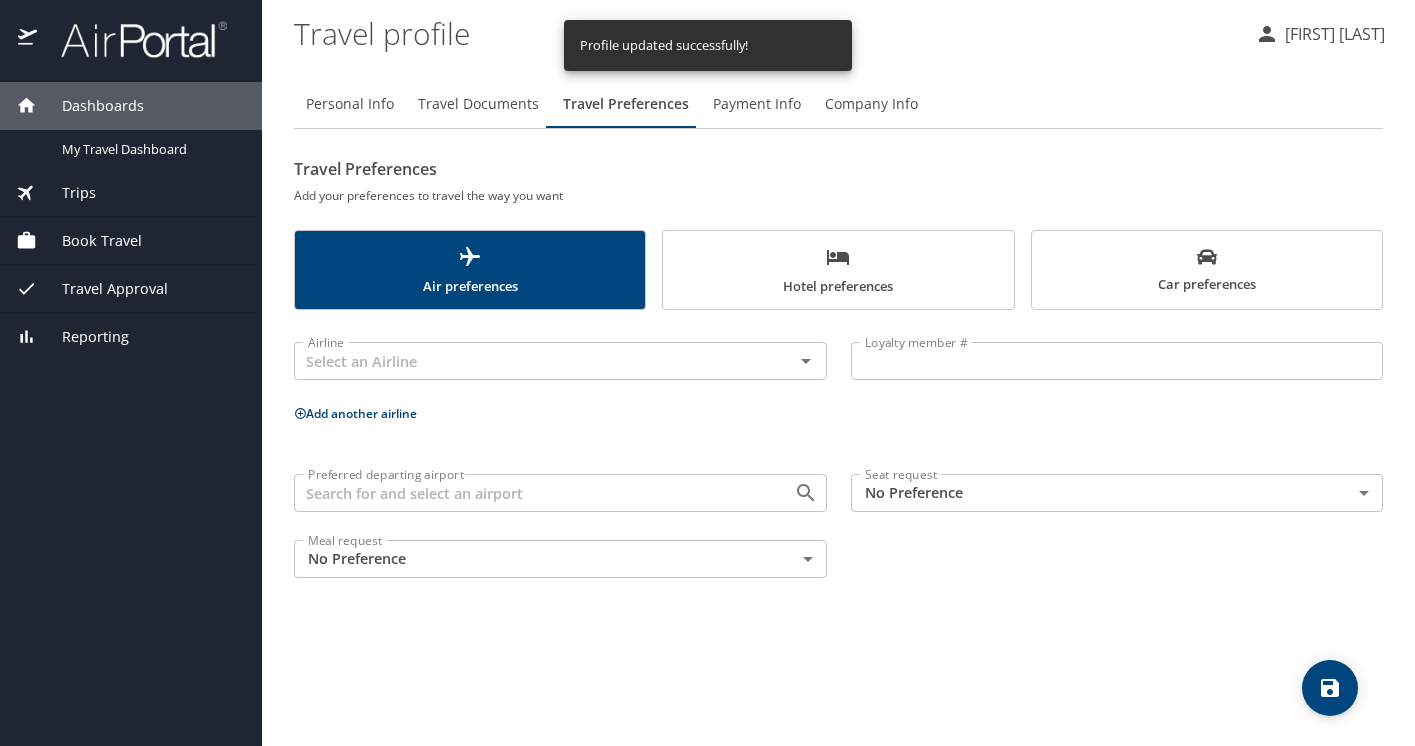 click on "Company Info" at bounding box center (871, 104) 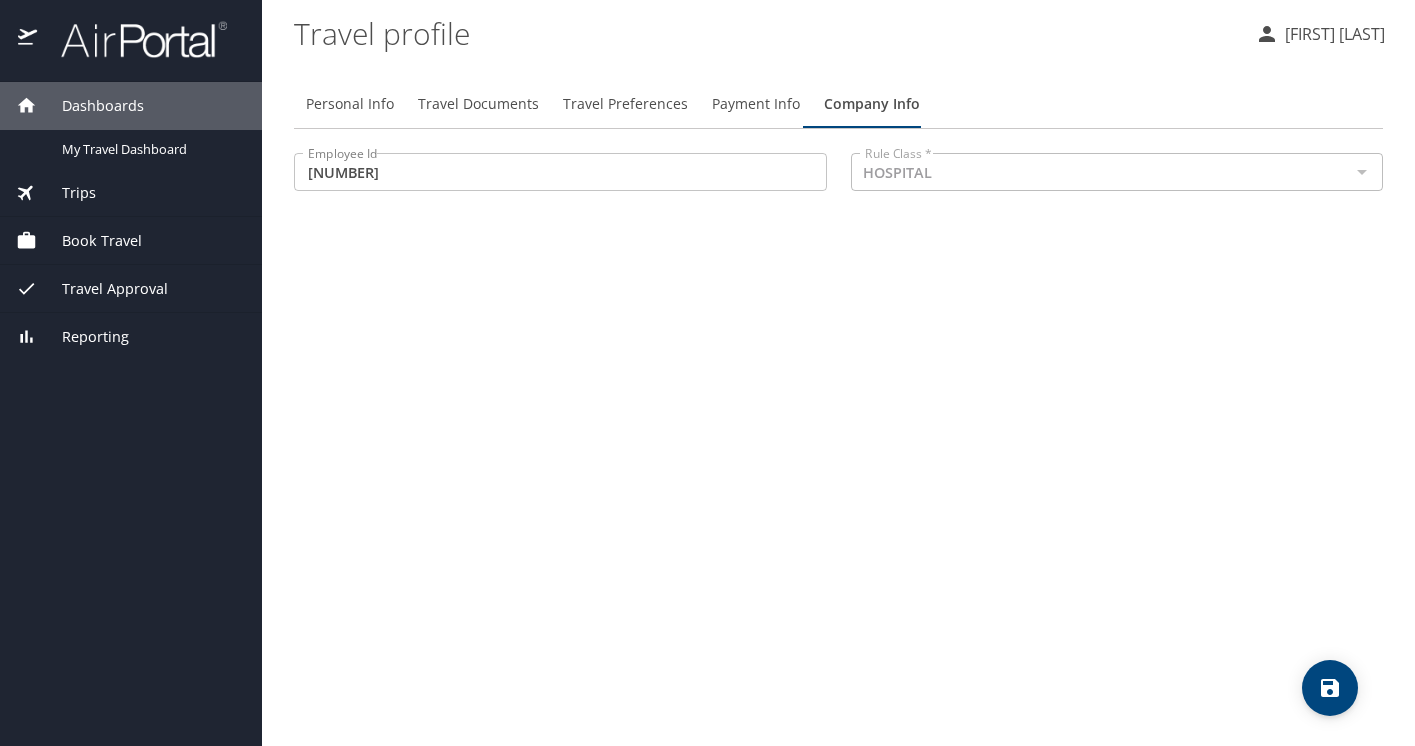 click on "Payment Info" at bounding box center (756, 104) 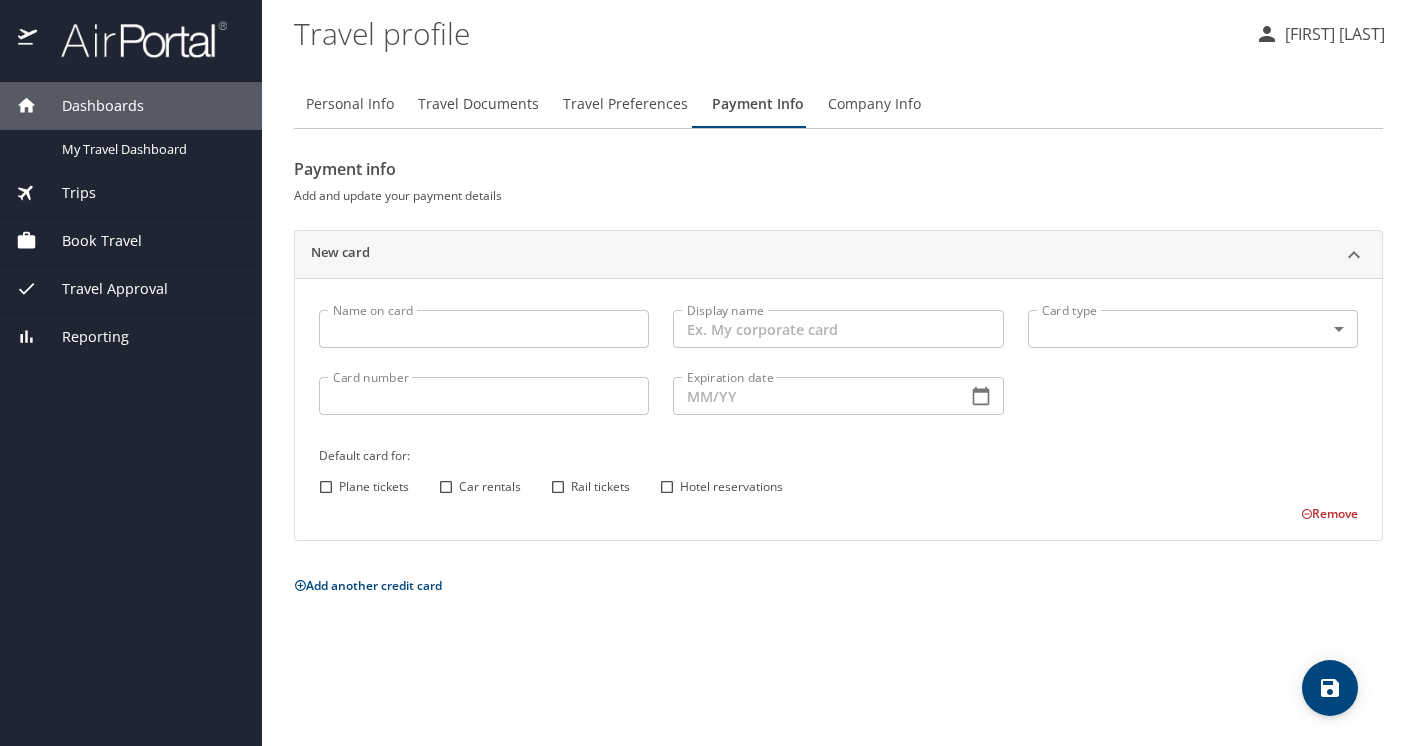 click on "Personal Info" at bounding box center [350, 104] 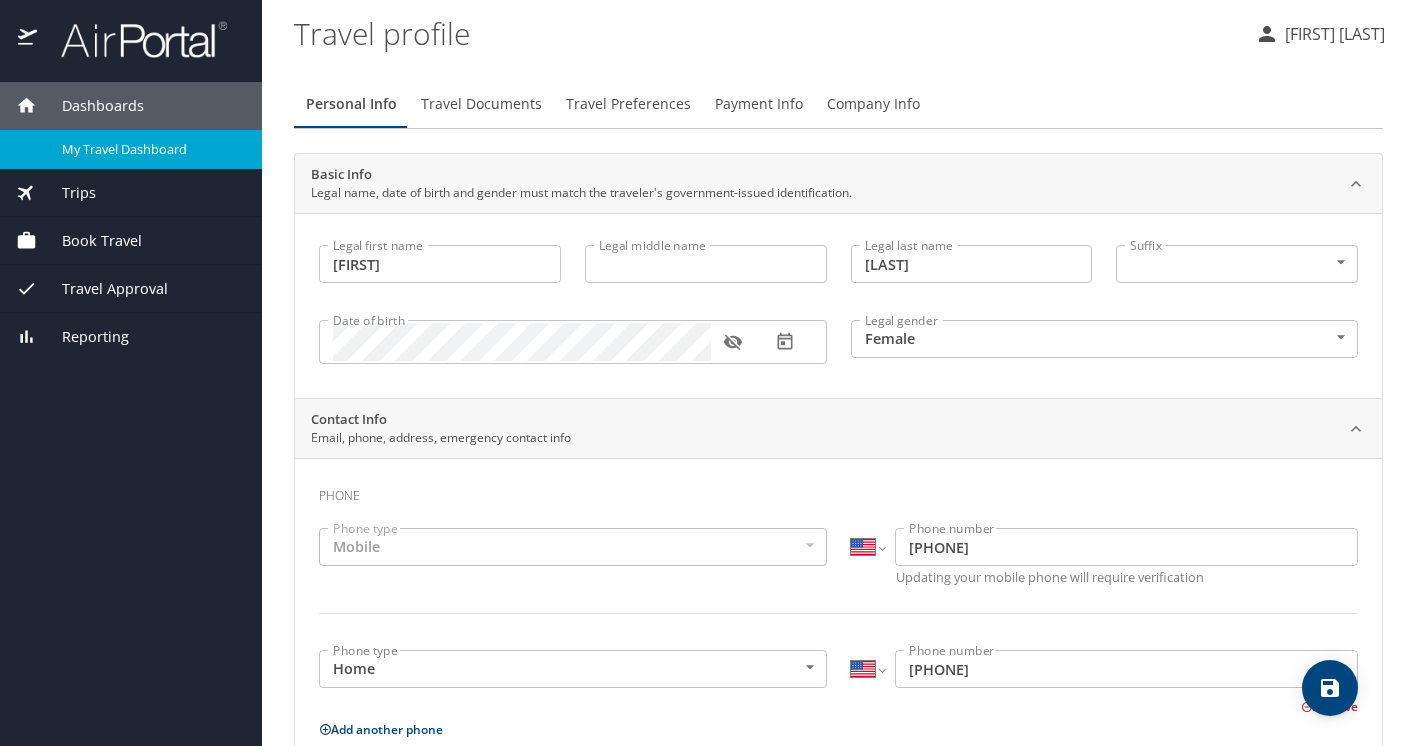 click on "My Travel Dashboard" at bounding box center [131, 149] 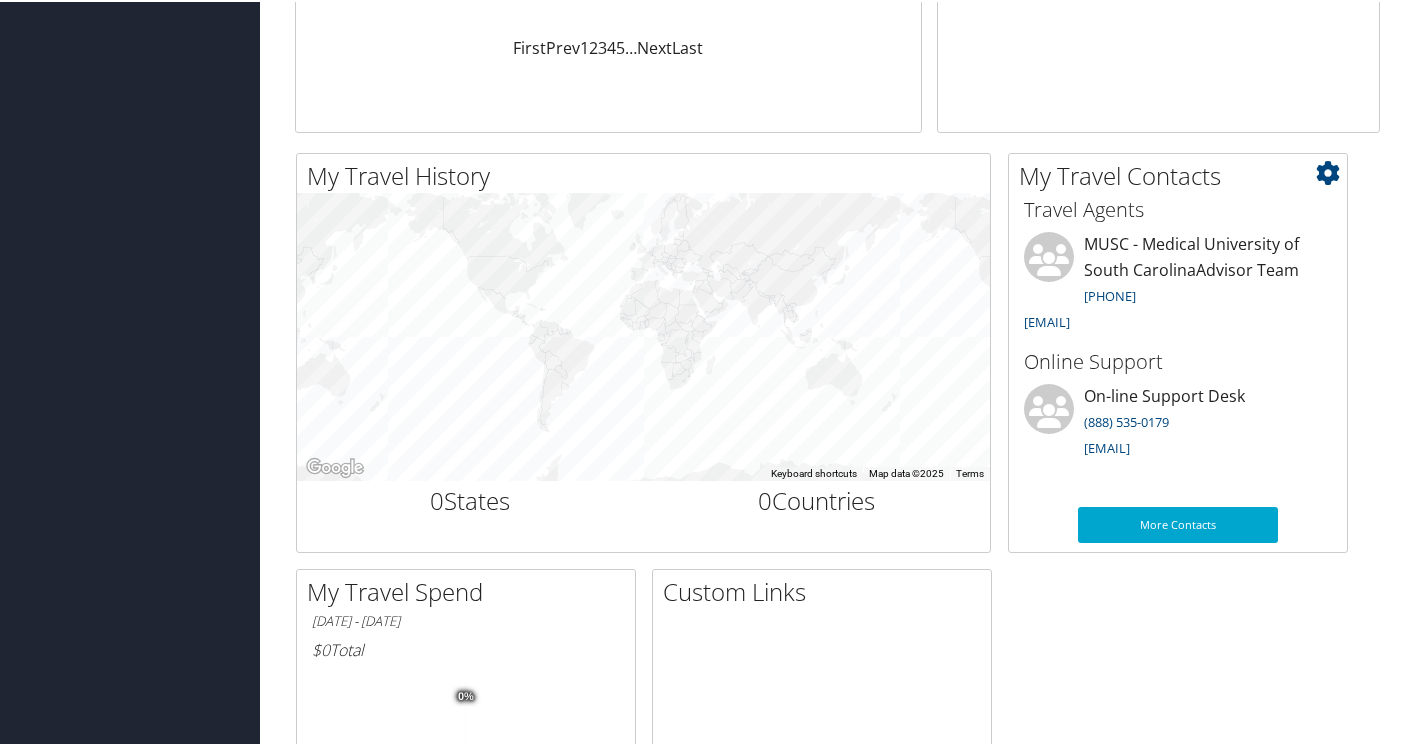 scroll, scrollTop: 0, scrollLeft: 0, axis: both 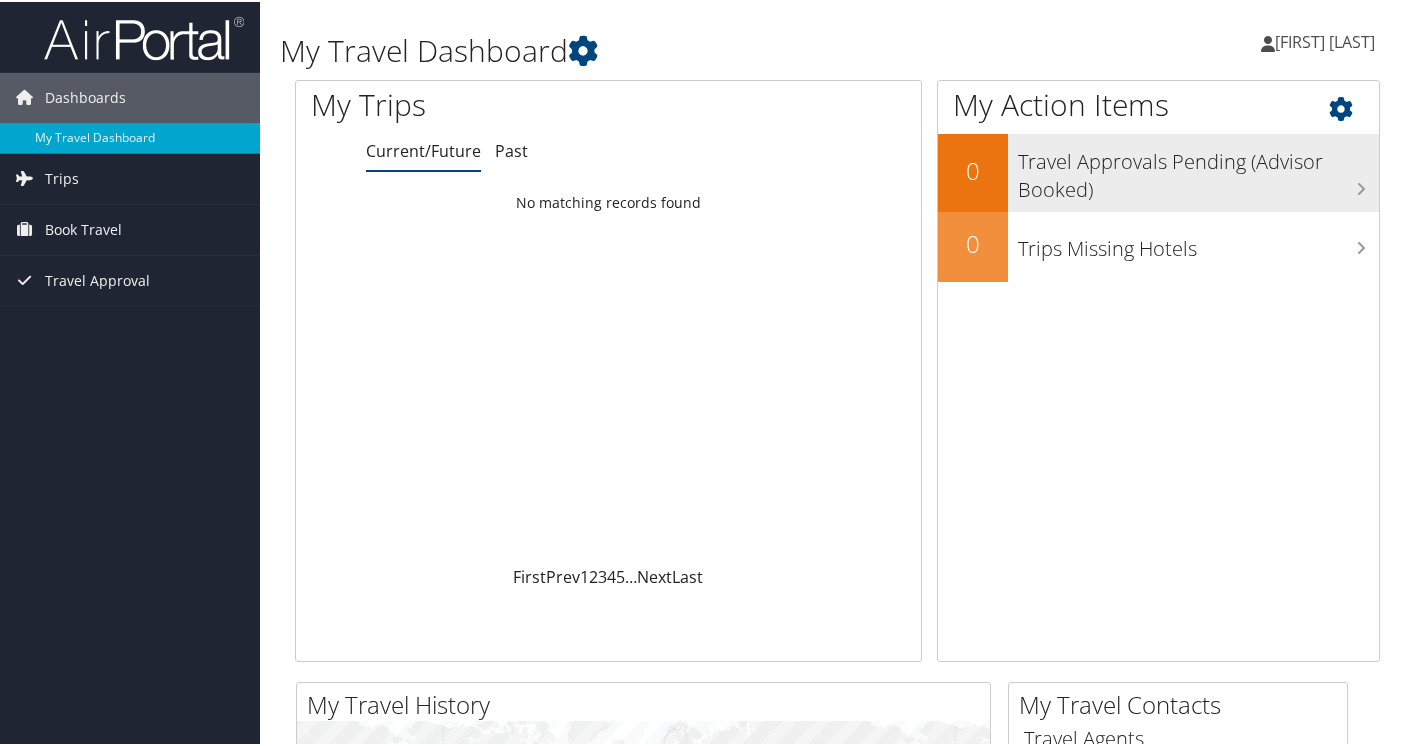 click on "Travel Approvals Pending (Advisor Booked)" at bounding box center (1198, 169) 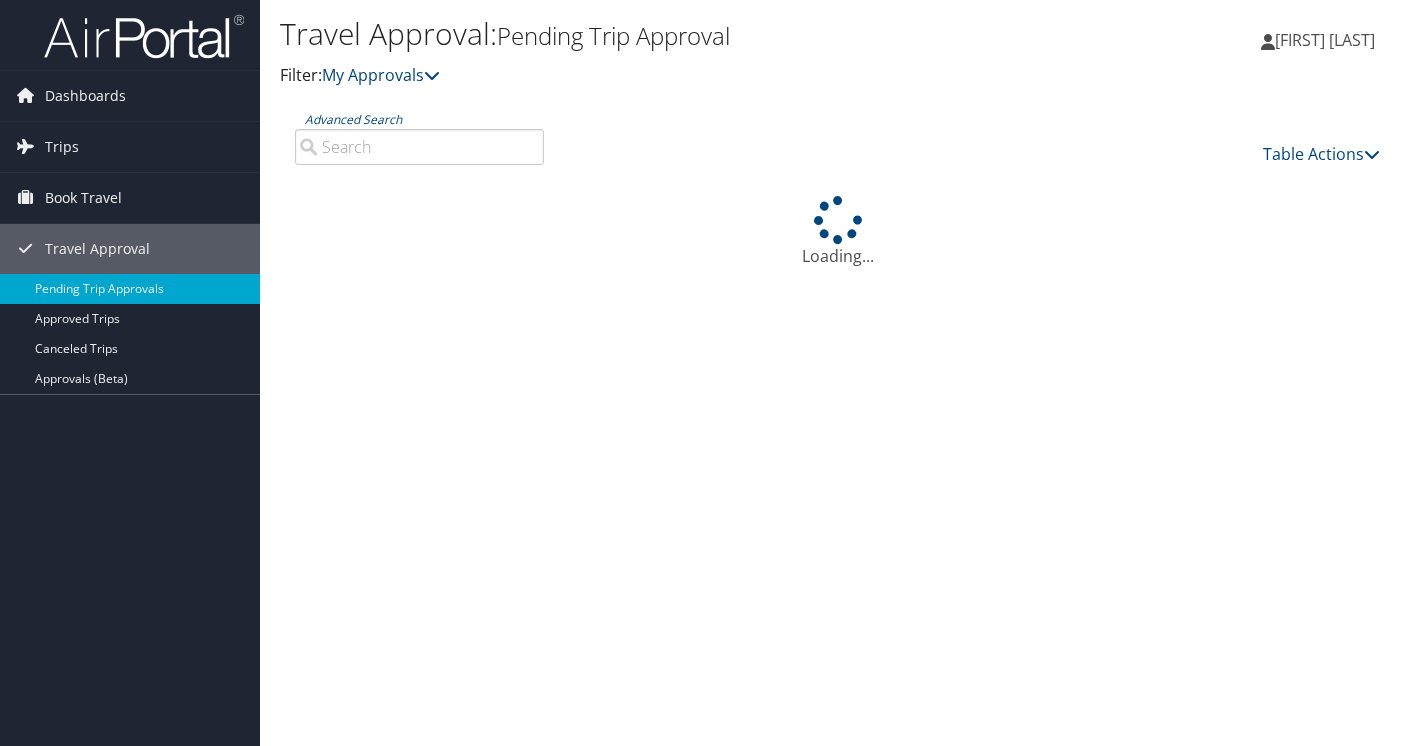 scroll, scrollTop: 0, scrollLeft: 0, axis: both 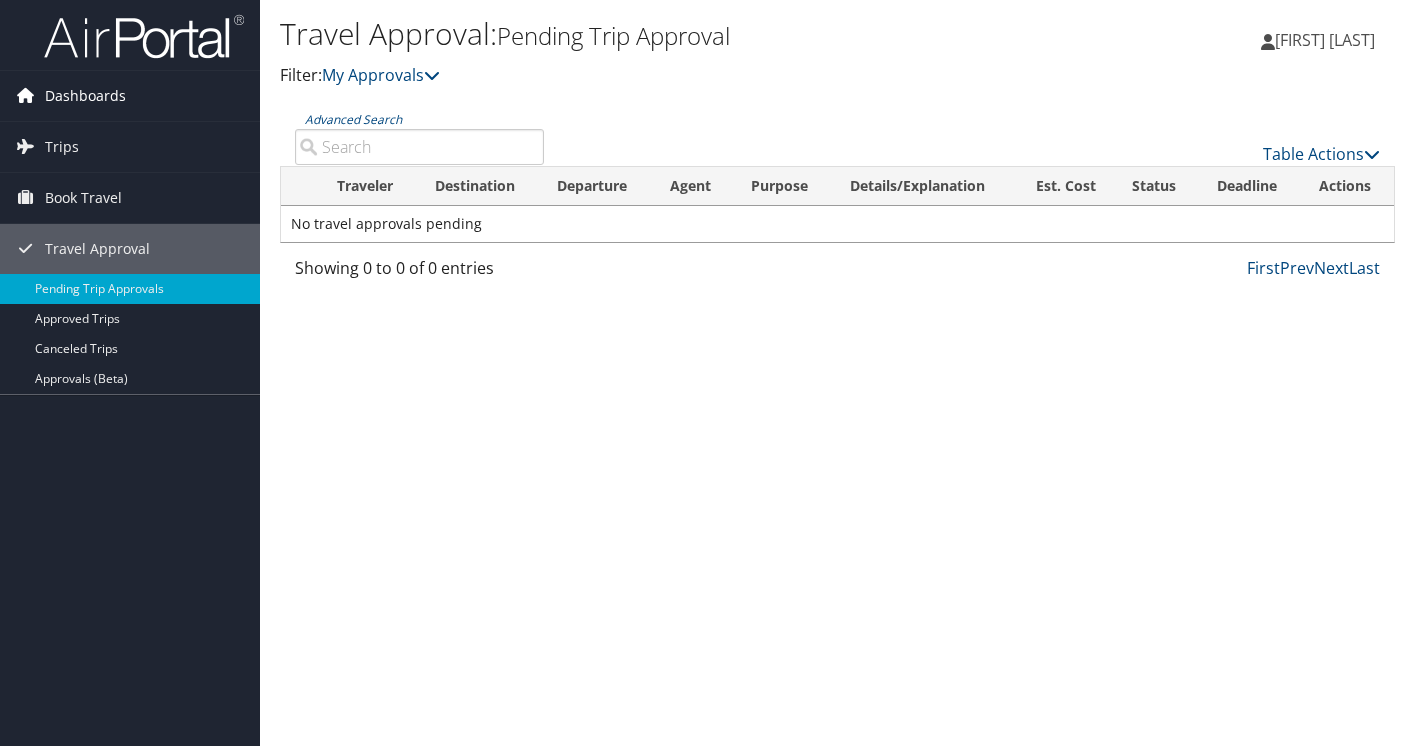 click on "Dashboards" at bounding box center [130, 96] 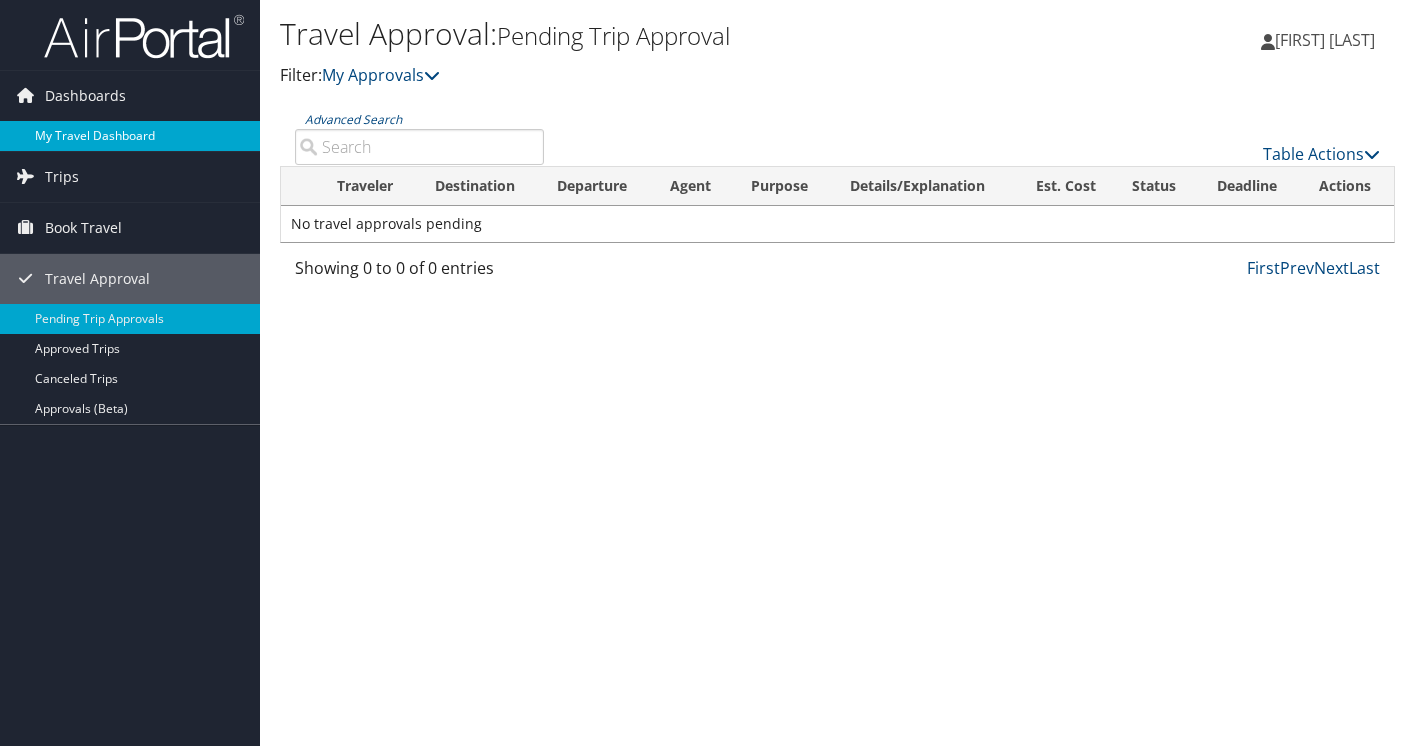 click on "My Travel Dashboard" at bounding box center (130, 136) 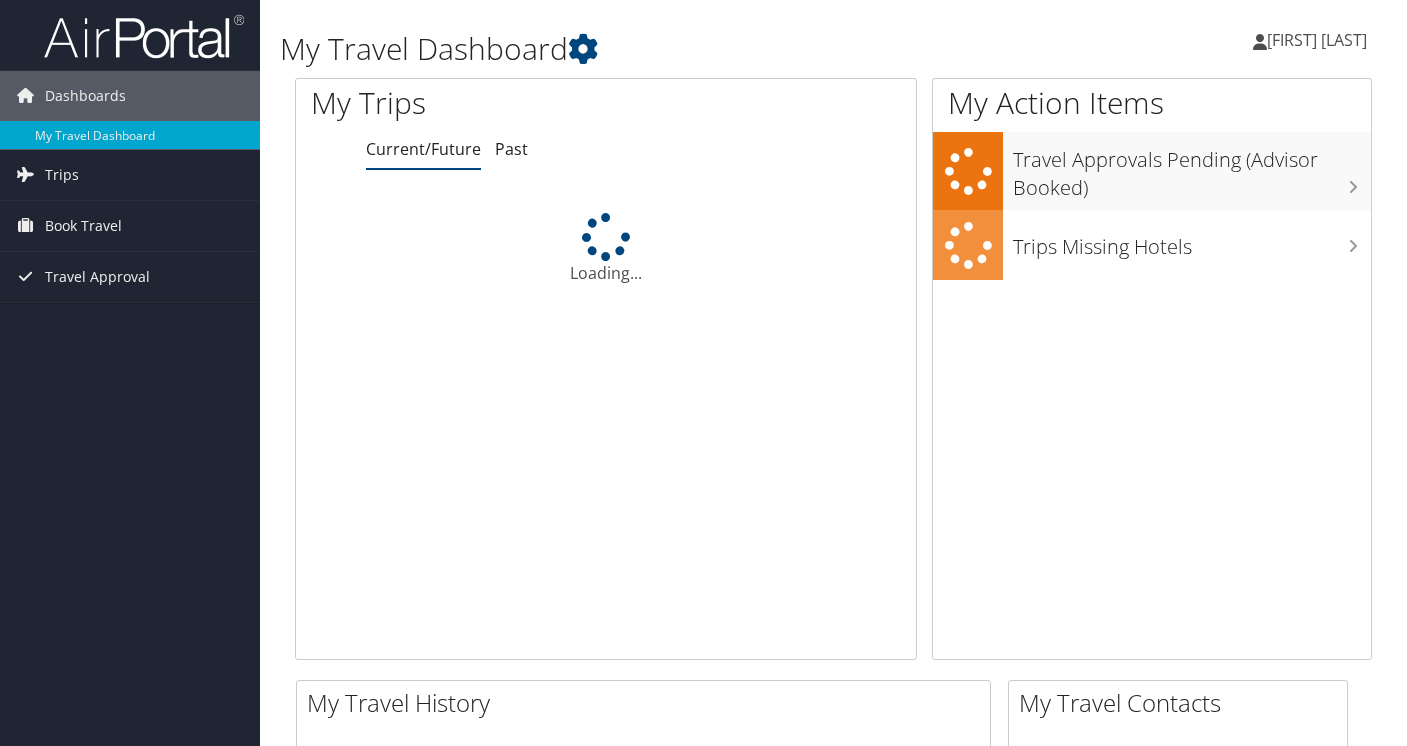 scroll, scrollTop: 0, scrollLeft: 0, axis: both 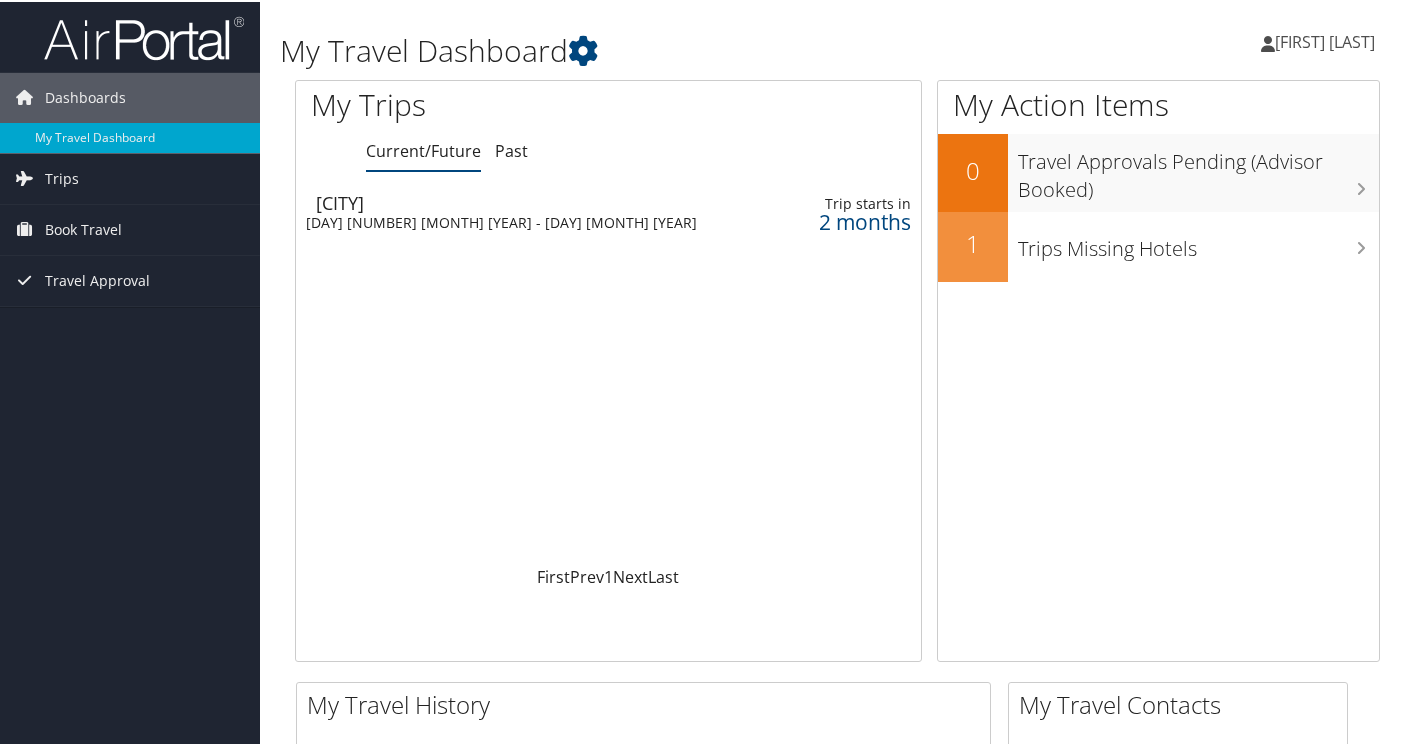 click on "[DAY] [NUMBER] [MONTH] [YEAR] - [DAY] [MONTH] [YEAR]" at bounding box center [517, 221] 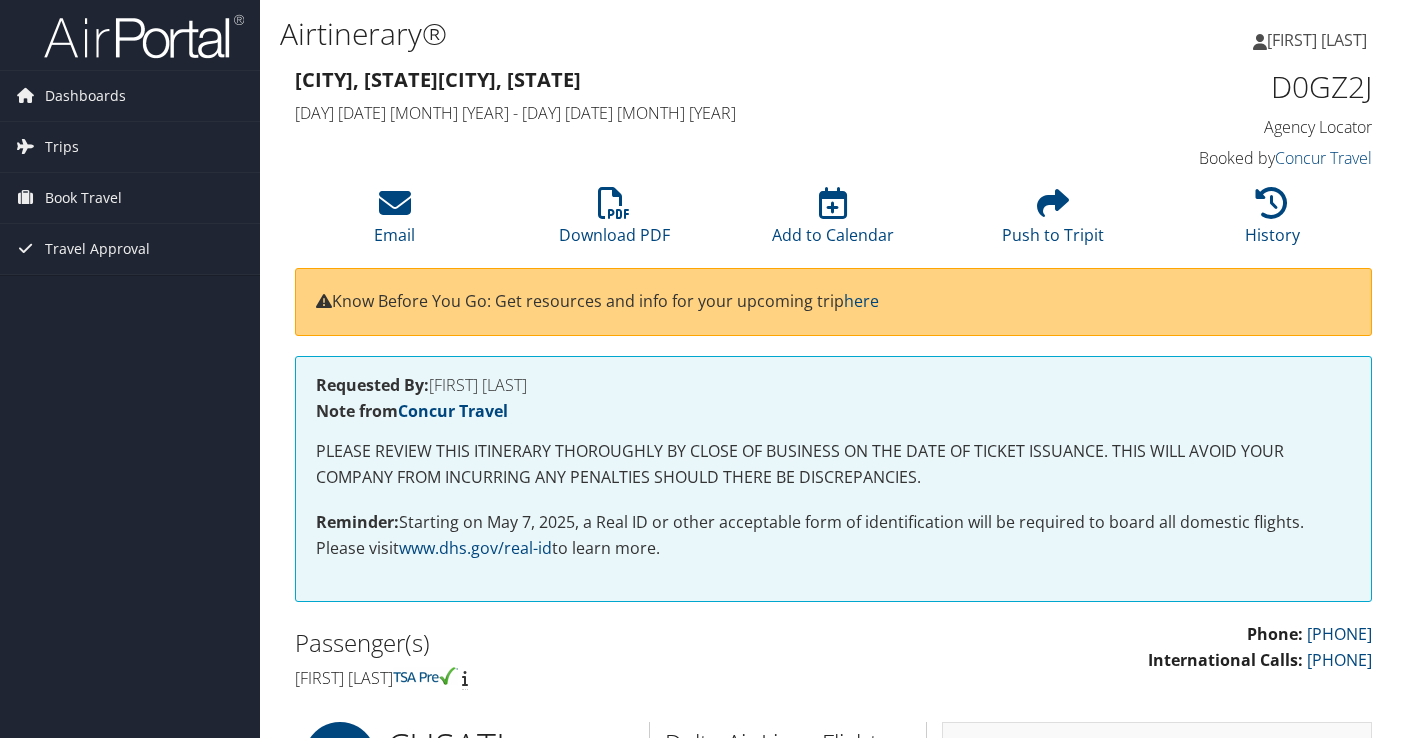 scroll, scrollTop: 0, scrollLeft: 0, axis: both 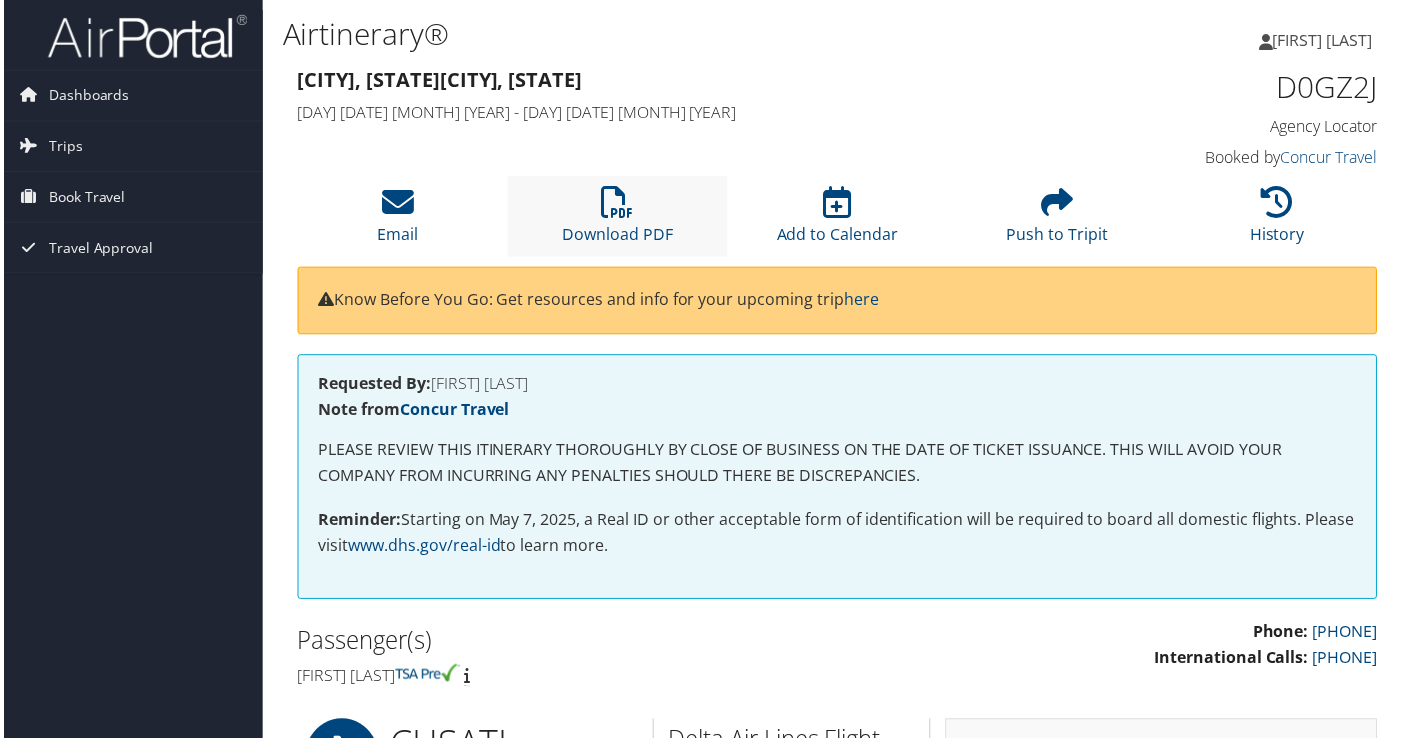click on "Download PDF" at bounding box center [616, 217] 